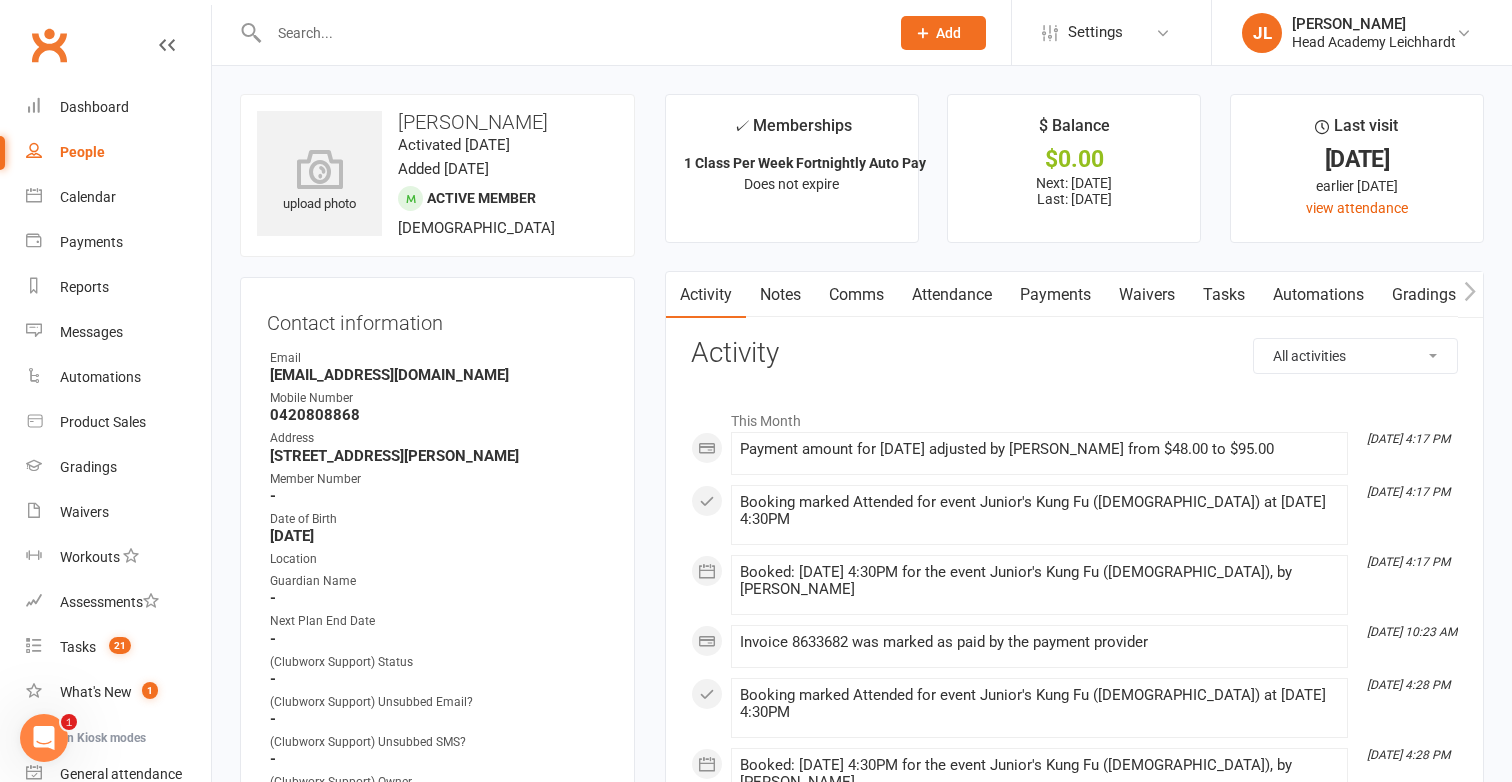 scroll, scrollTop: 0, scrollLeft: 0, axis: both 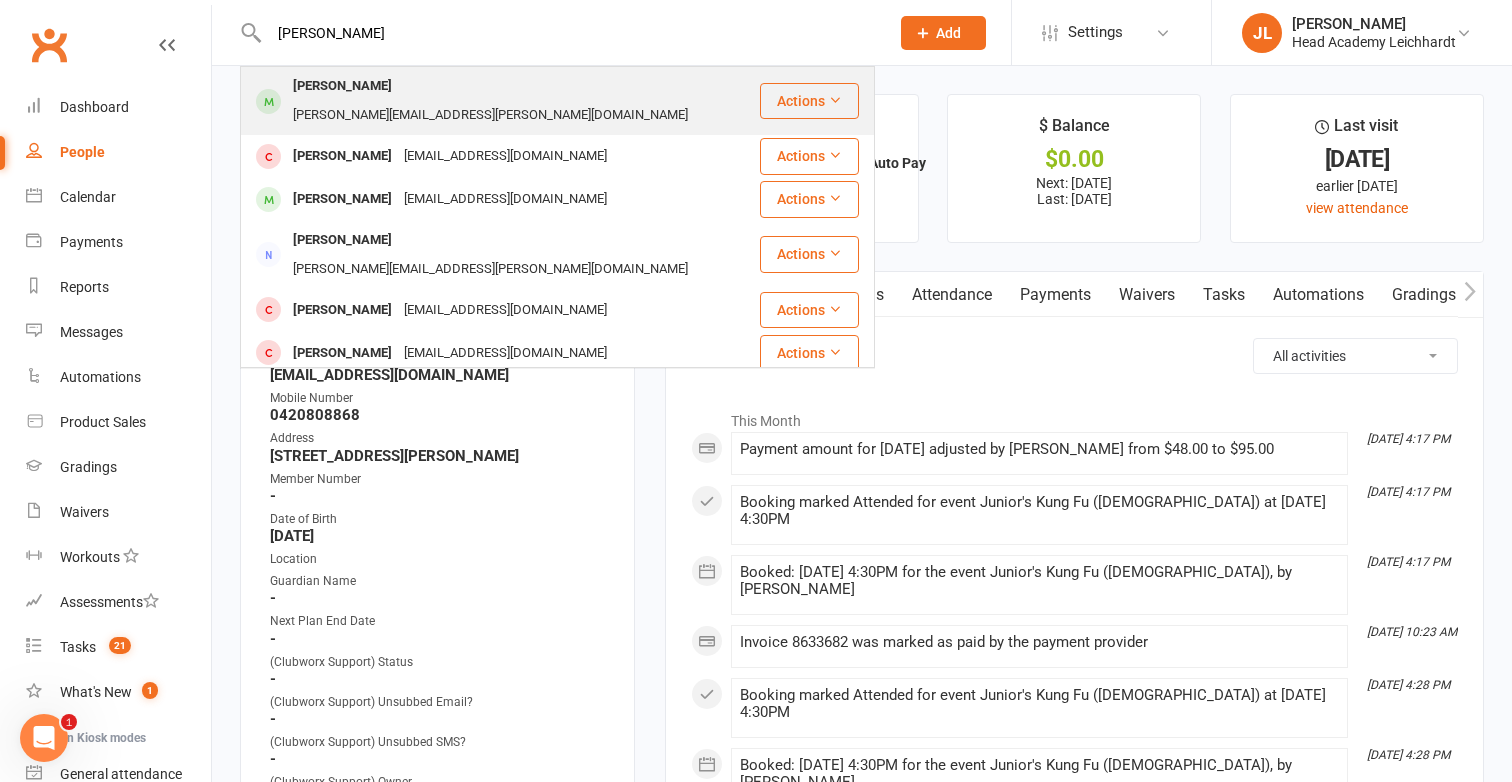 type on "[PERSON_NAME]" 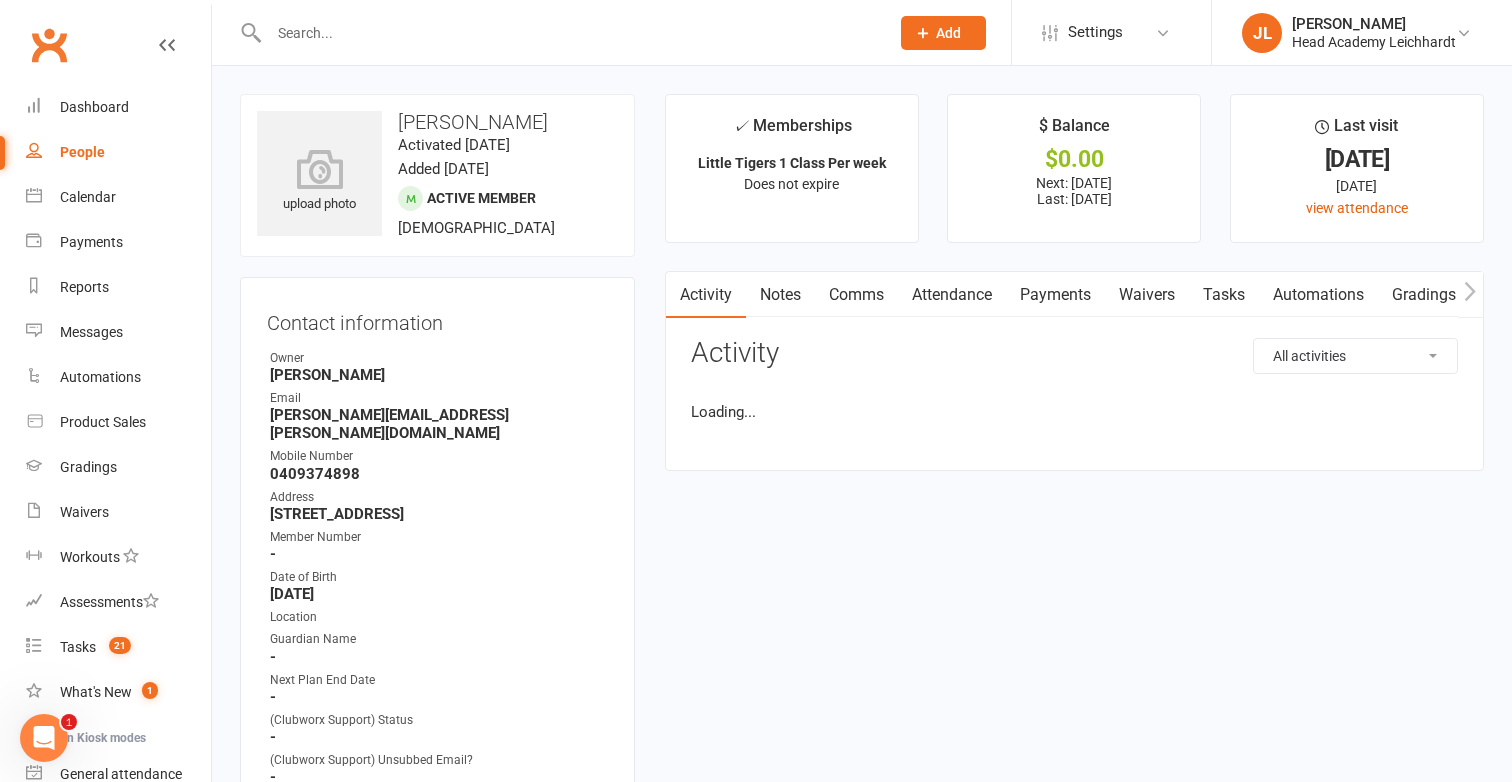 click on "Payments" at bounding box center (1055, 295) 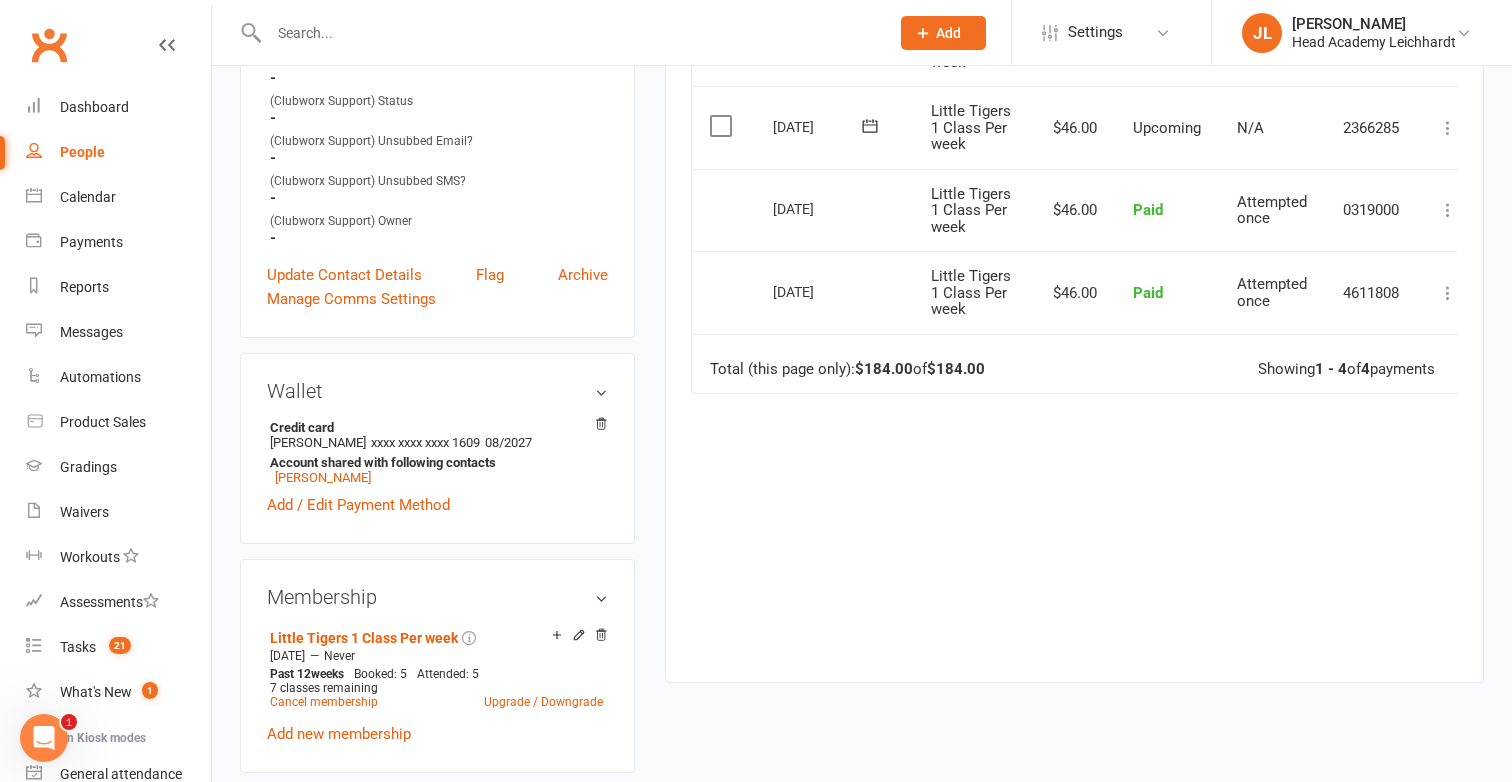scroll, scrollTop: 802, scrollLeft: 0, axis: vertical 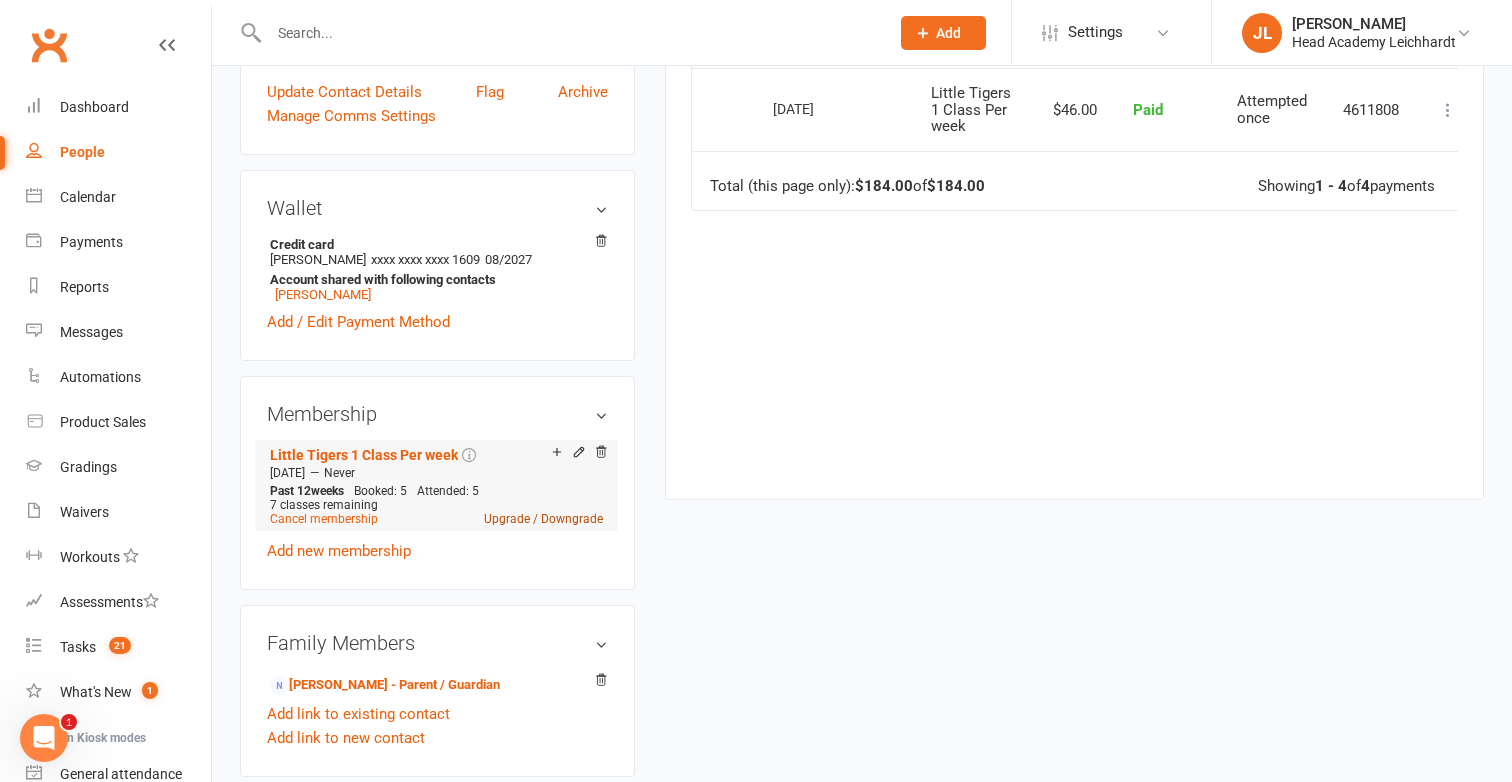 click on "Upgrade / Downgrade" at bounding box center [543, 519] 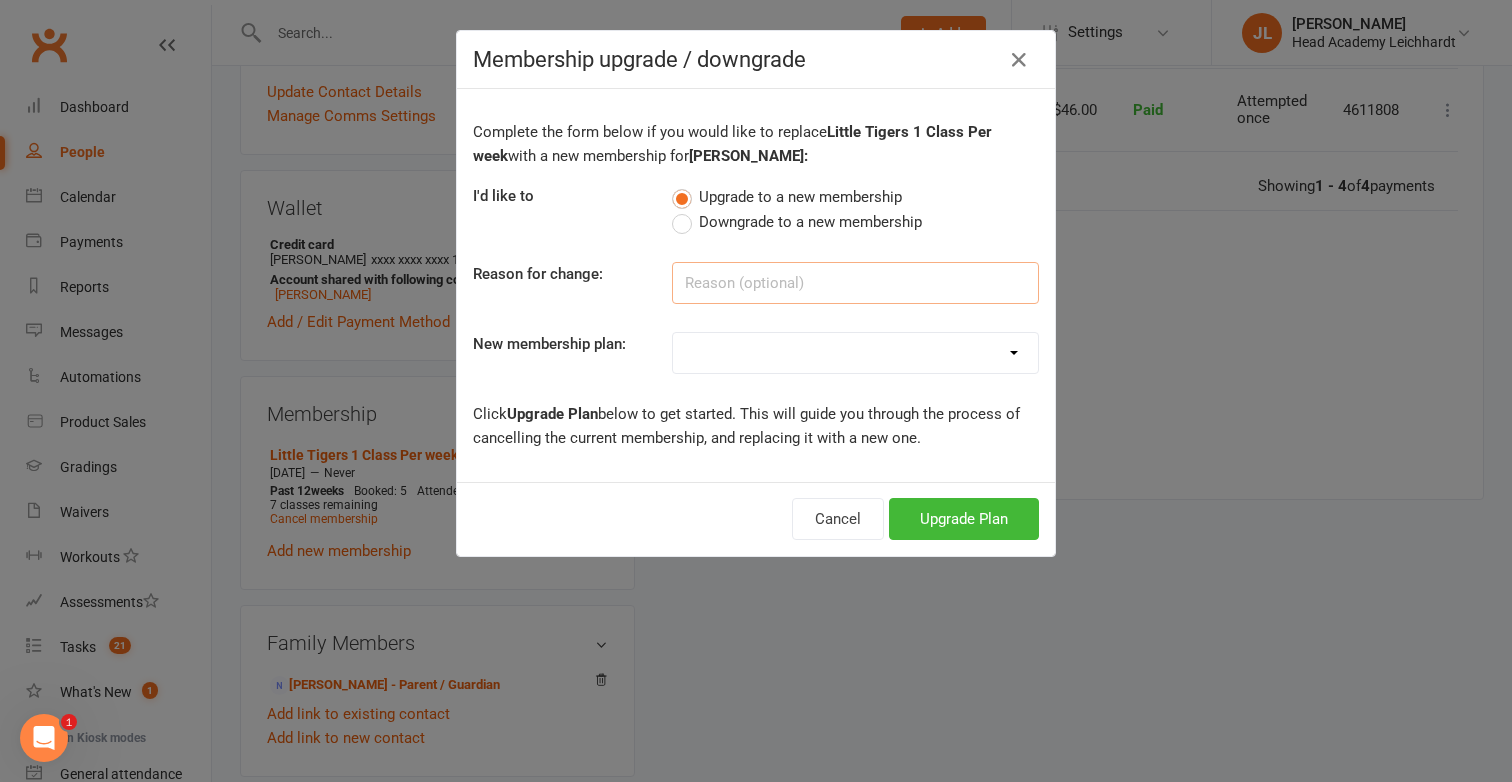 click at bounding box center [855, 283] 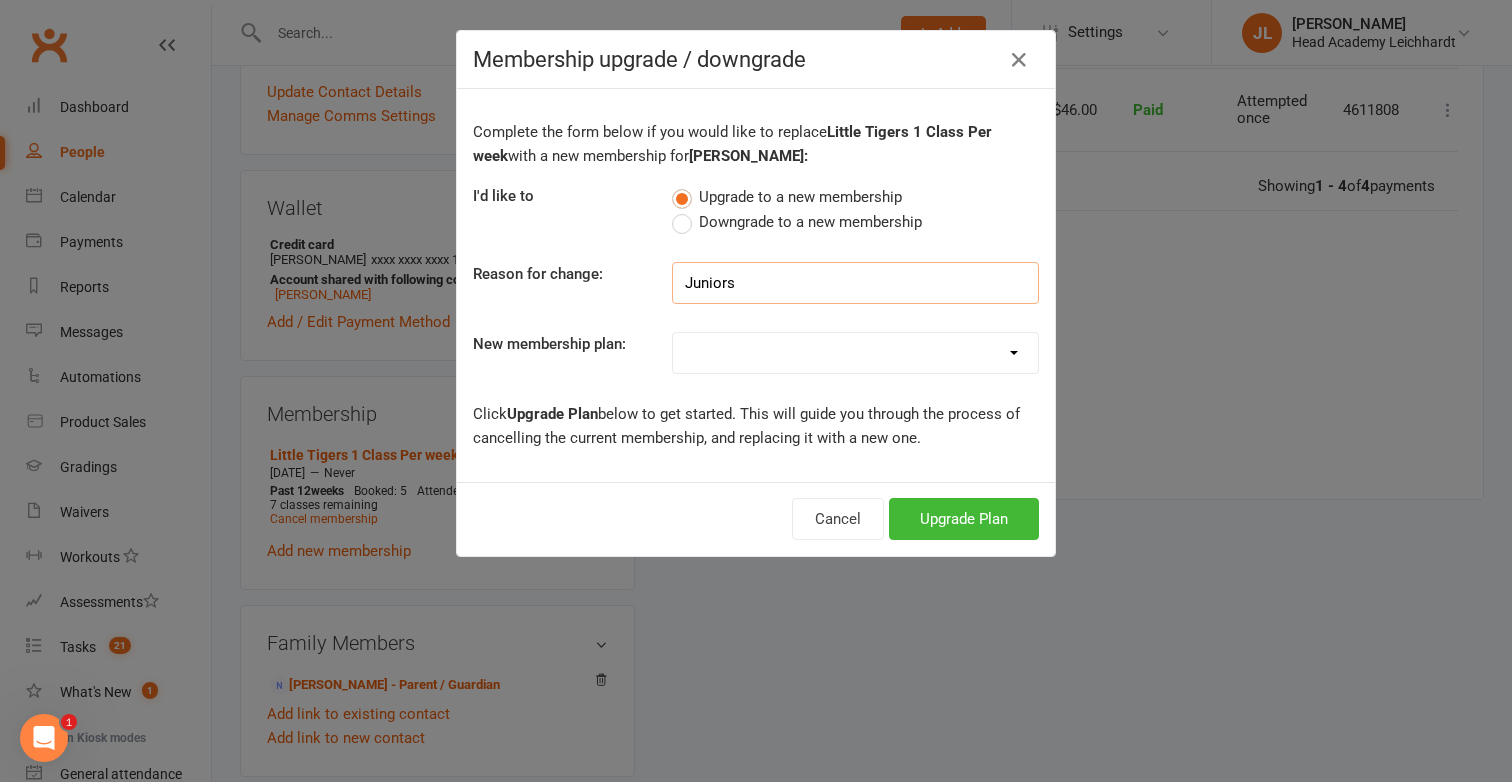 type on "Juniors" 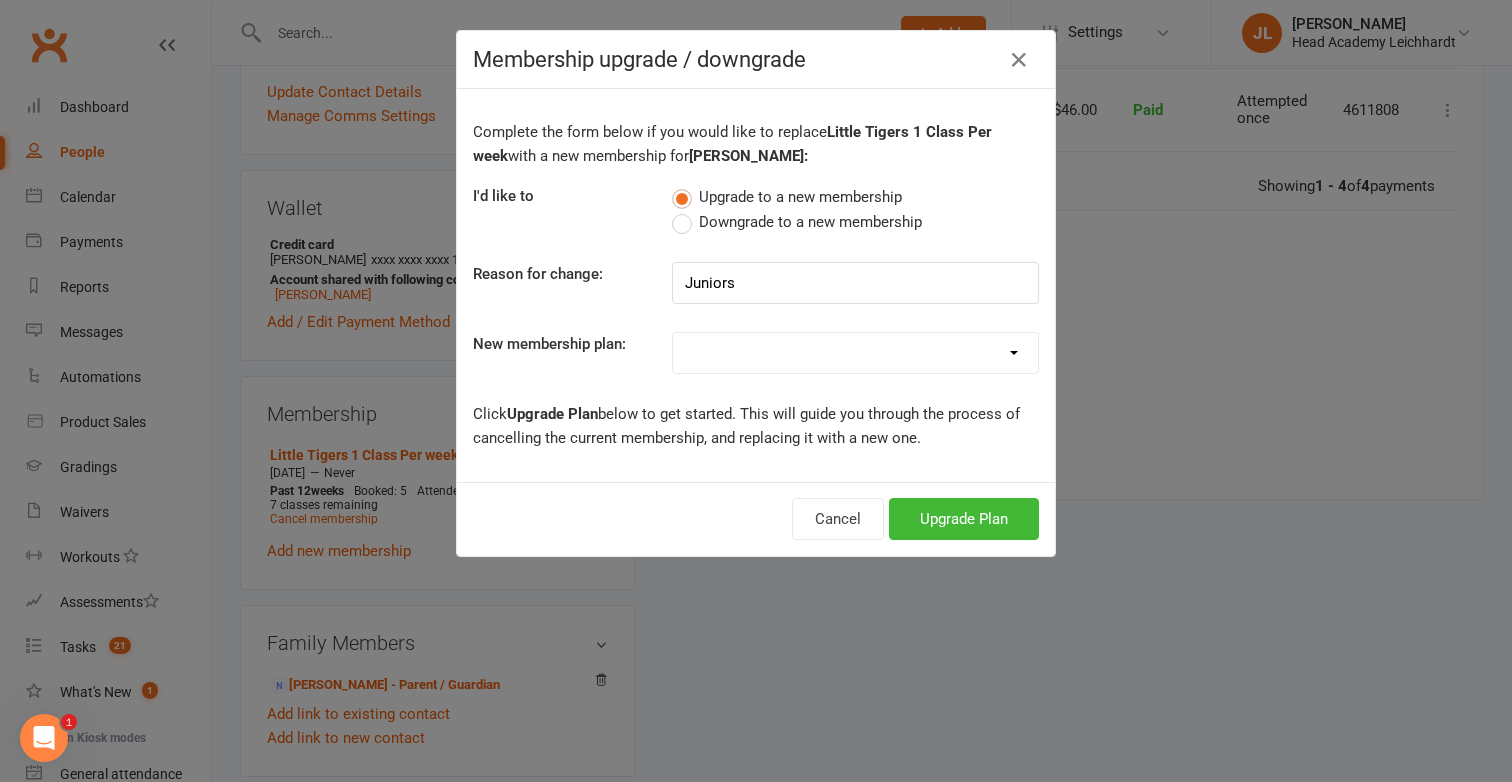 click on "10 Class Pass Little Tigers Little Tigers 1 Class Per week Little Tigers 2 Class Per week 10 class pass Juniors 1 Class Per Week Fortnightly Auto Pay 2 Class Per Week Fortnightly Auto Pay Unlimited Class Per Week Fortnightly Auto Pay 10 class pass Adults Adults Kung Fu Fortnightly Auto Pay Off-Peak Adults Fortnightly Auto Pay Instructor Course Unlimited Membership 2 week Free Trial Contra Arrangement Lifetime Membership One off Payment Unlimited Class Per Week Quarterly Payment 1 Class per week Quarterly Payment Little Tigers Unlimited 10 class pass Teens 10 class pass Taichi & Qigong 7 day trial [PERSON_NAME] Yoga membership add-on 10 class pass [PERSON_NAME] Yoga Taichi and Qigong membership add-on Taichi, Qigong and [PERSON_NAME] Yoga membership add-on ND Juniors Kung Fu Kung Fu and [PERSON_NAME] Programs [PERSON_NAME] Programs 10 Class Pass Timeless Mobility Family Discount Membership Plan 10 Class Pass [PERSON_NAME] Programs" at bounding box center (855, 353) 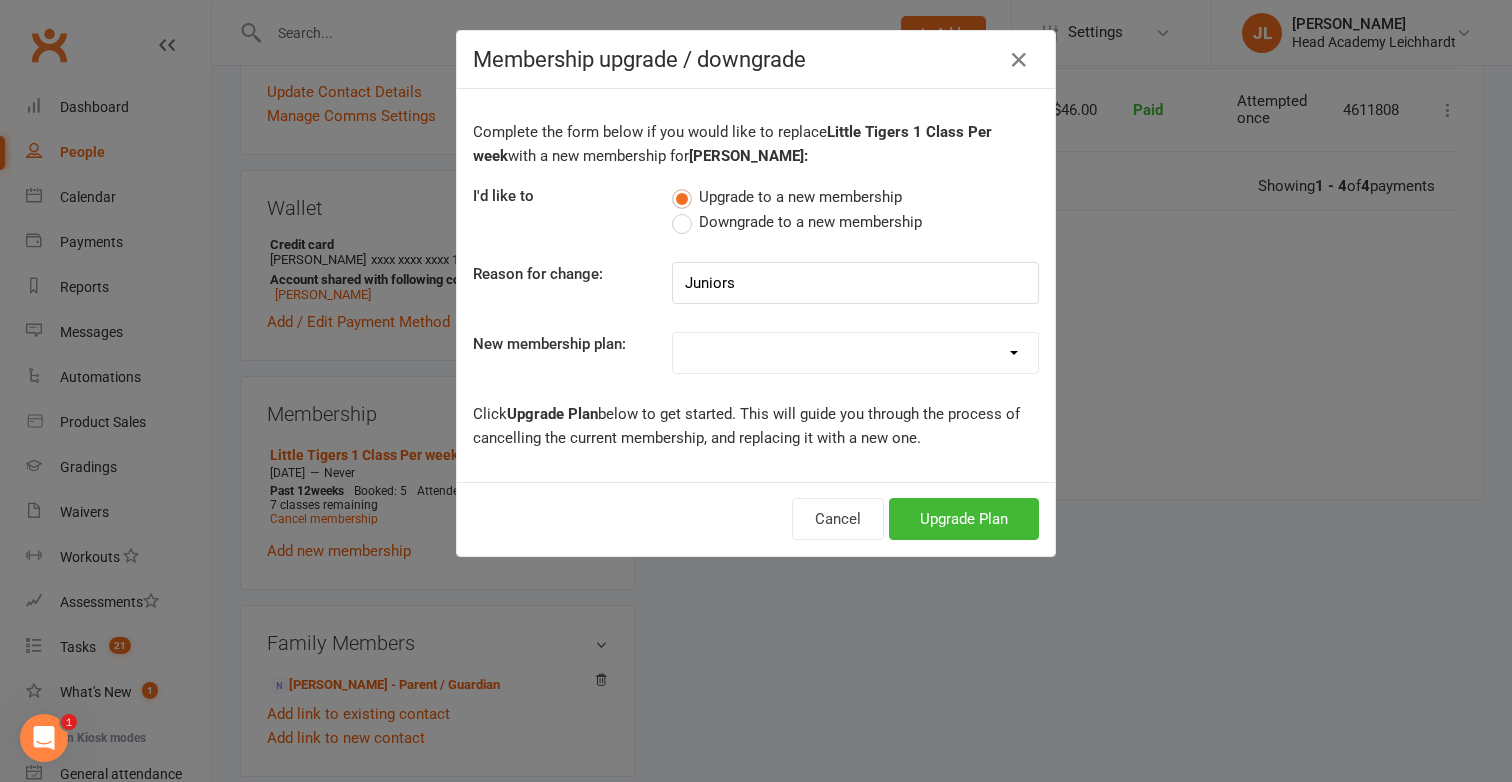 select on "4" 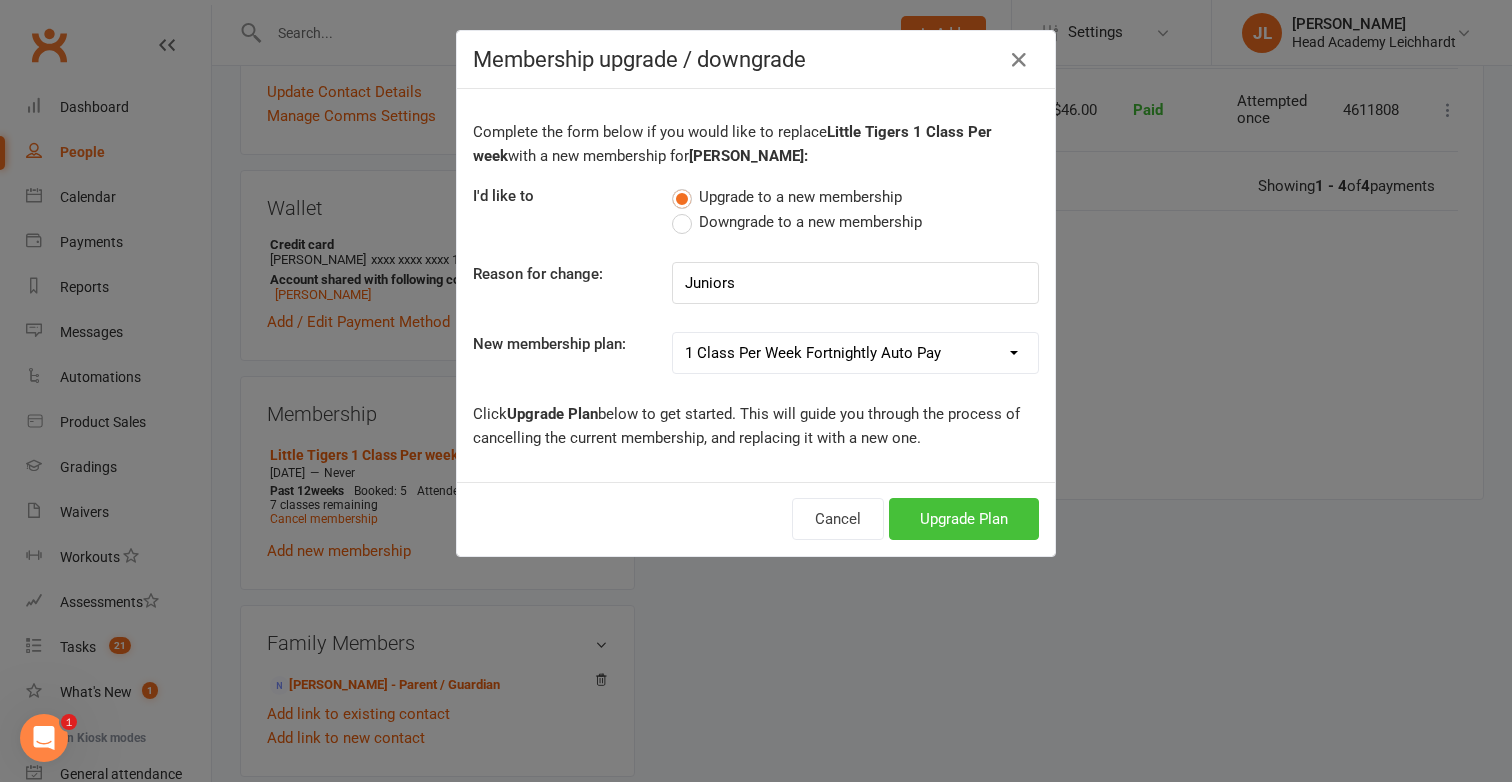 click on "Upgrade Plan" at bounding box center [964, 519] 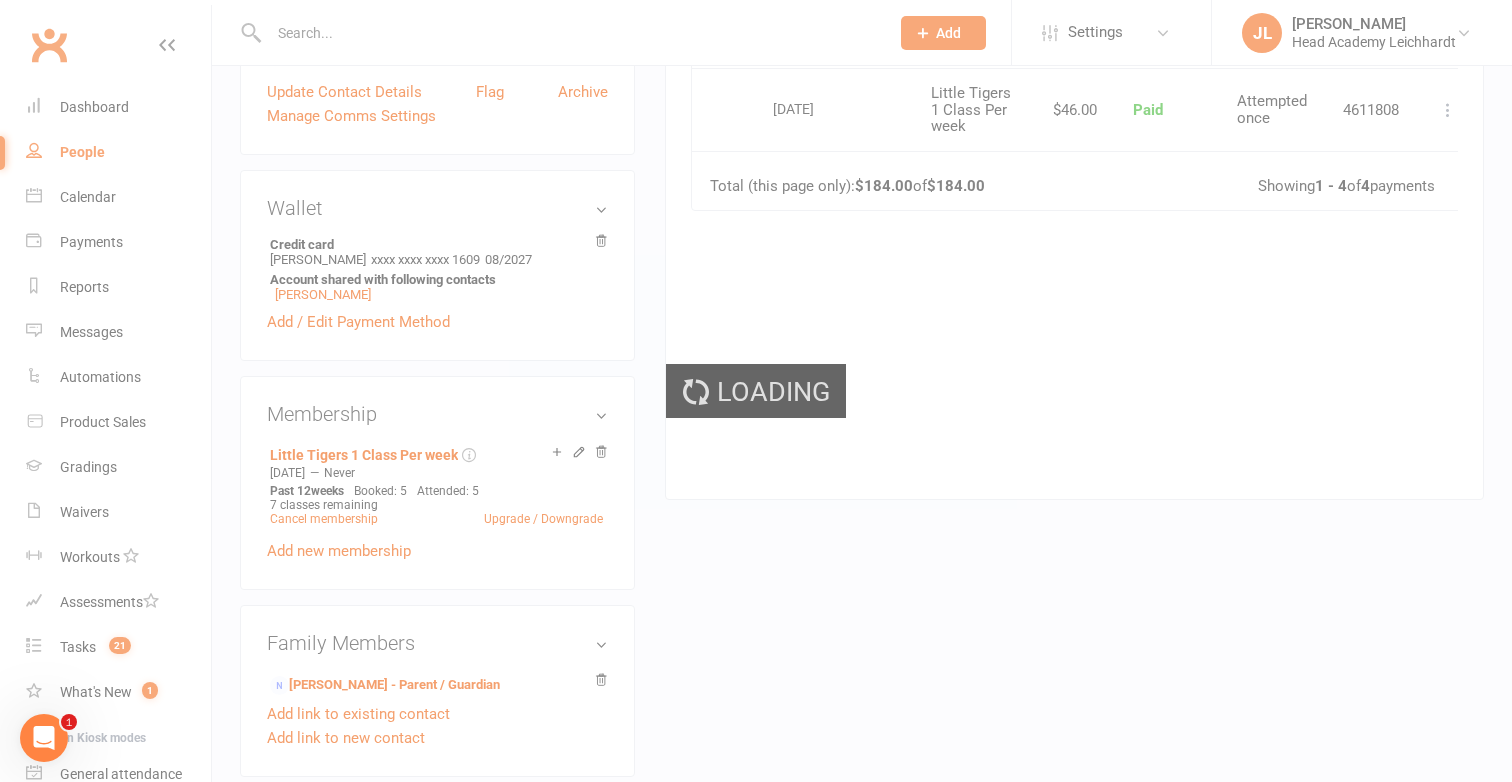 scroll, scrollTop: 0, scrollLeft: 0, axis: both 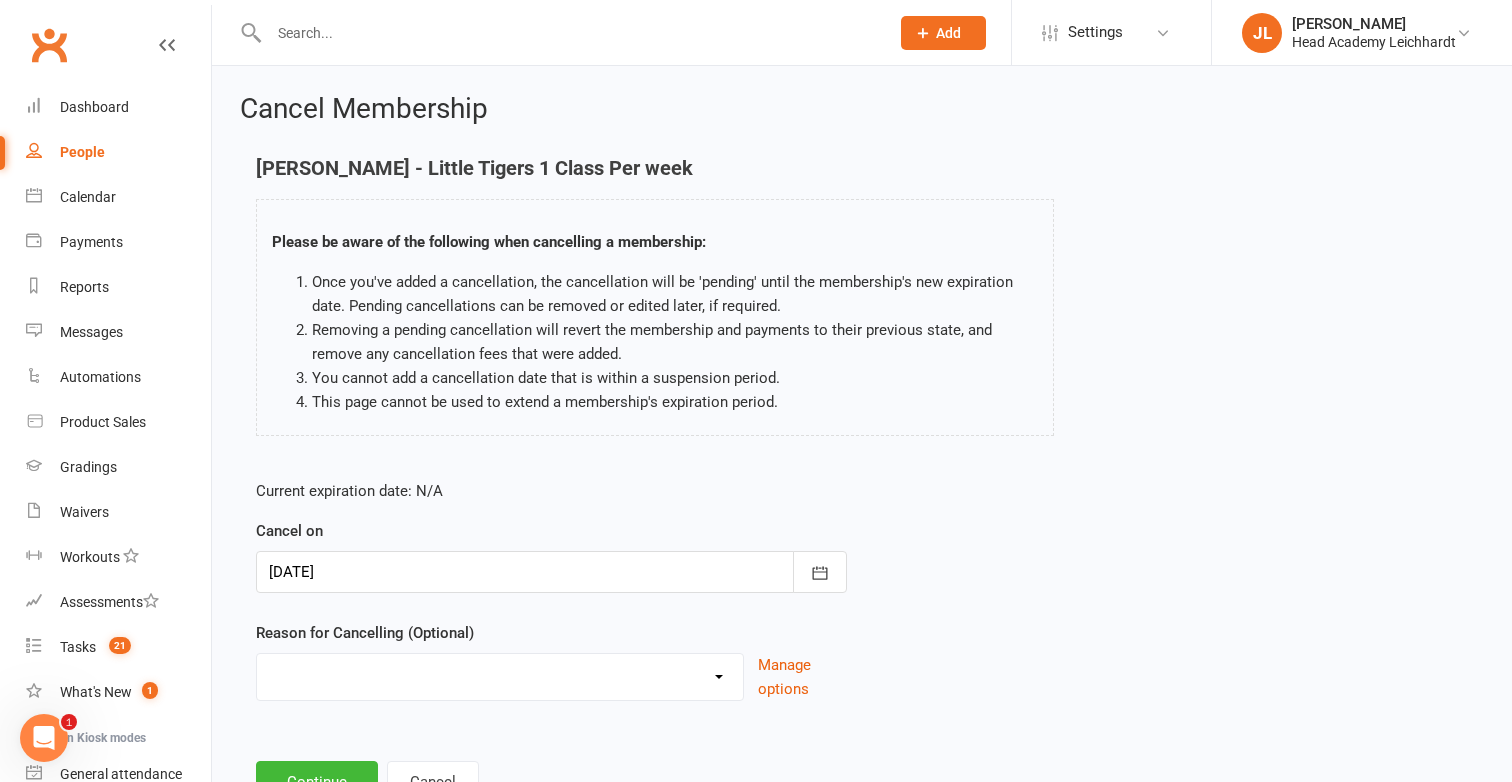 click on "Holiday Injury Membership downgrade Membership upgrade Other reason" at bounding box center [500, 674] 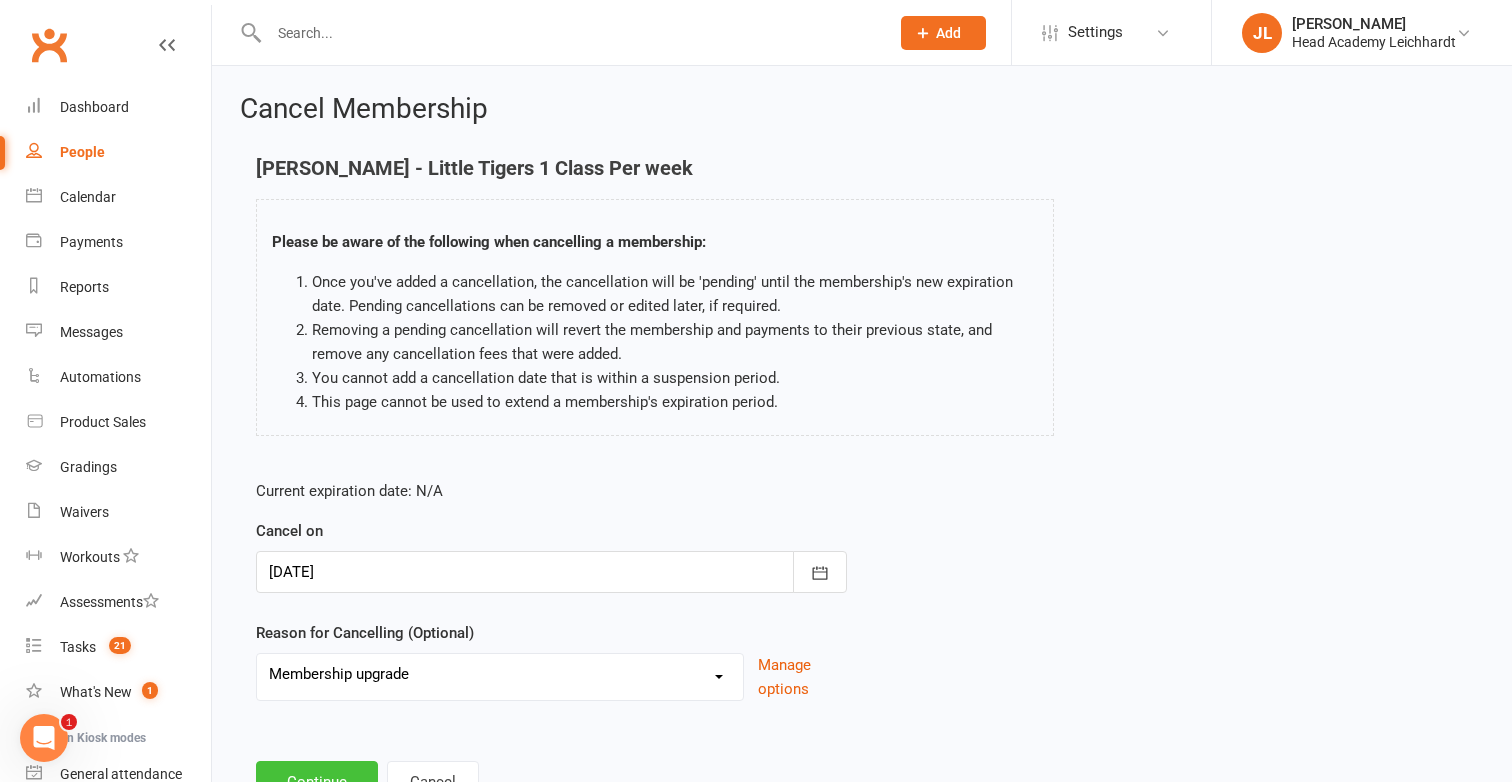 click on "Continue" at bounding box center (317, 782) 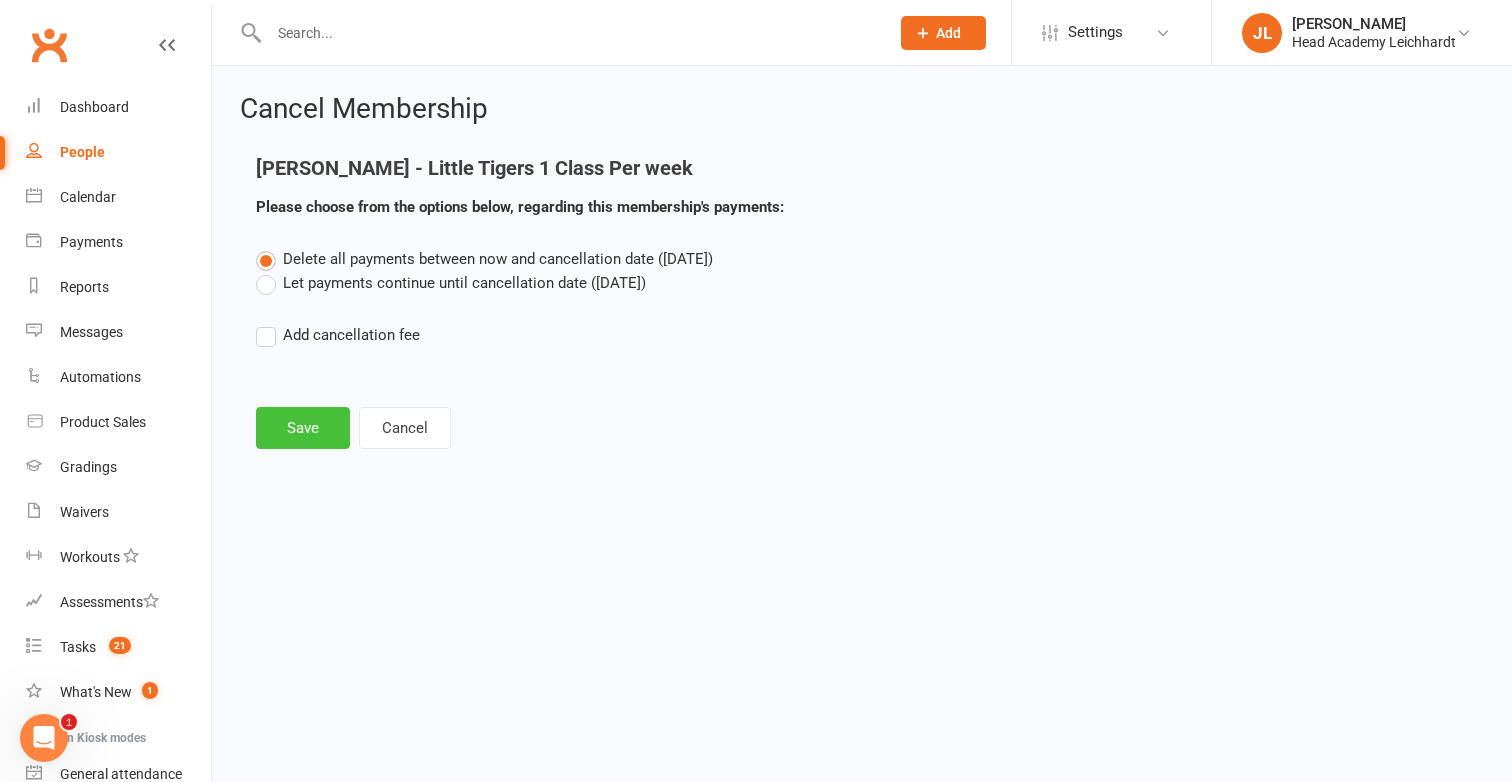 click on "Save" at bounding box center [303, 428] 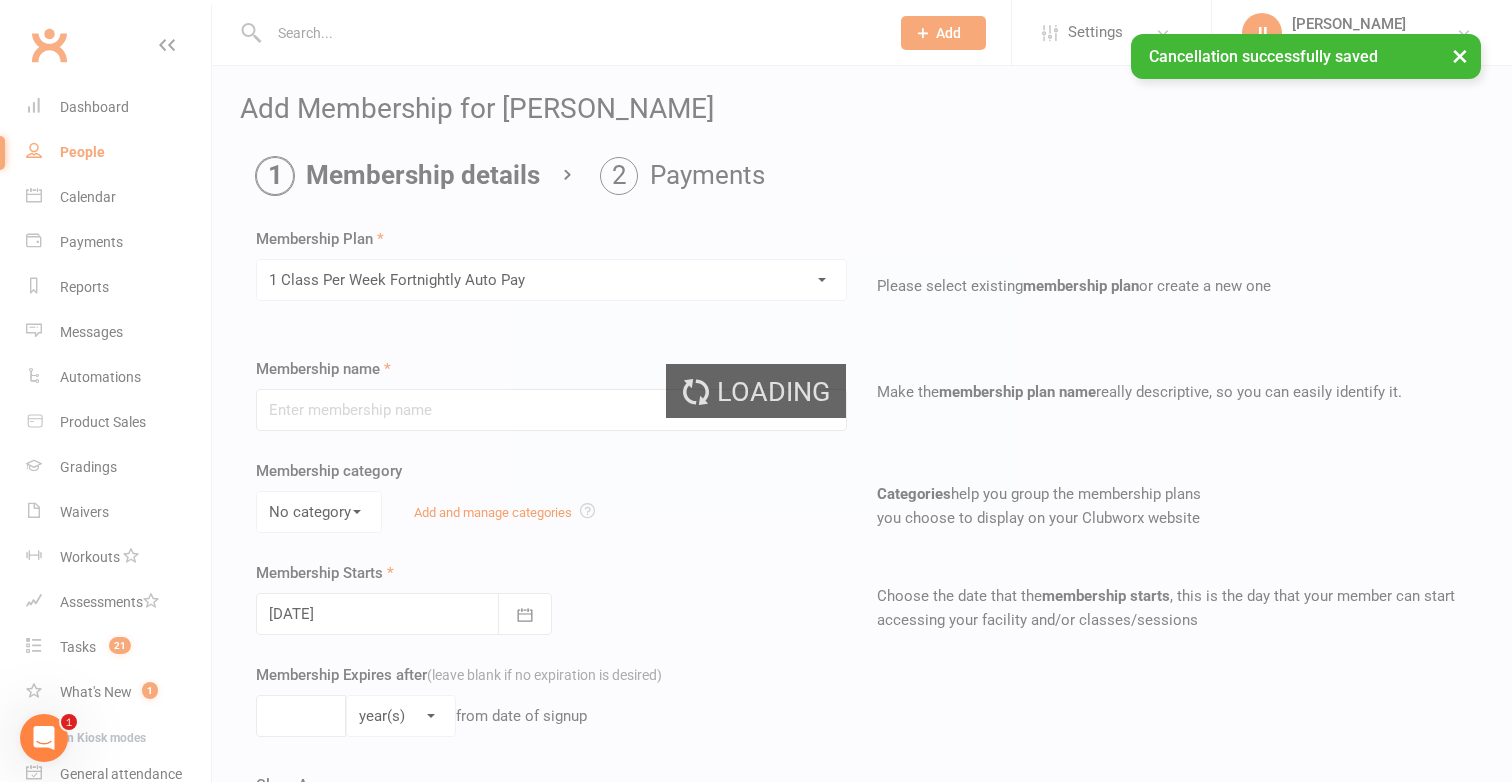 type on "1 Class Per Week Fortnightly Auto Pay" 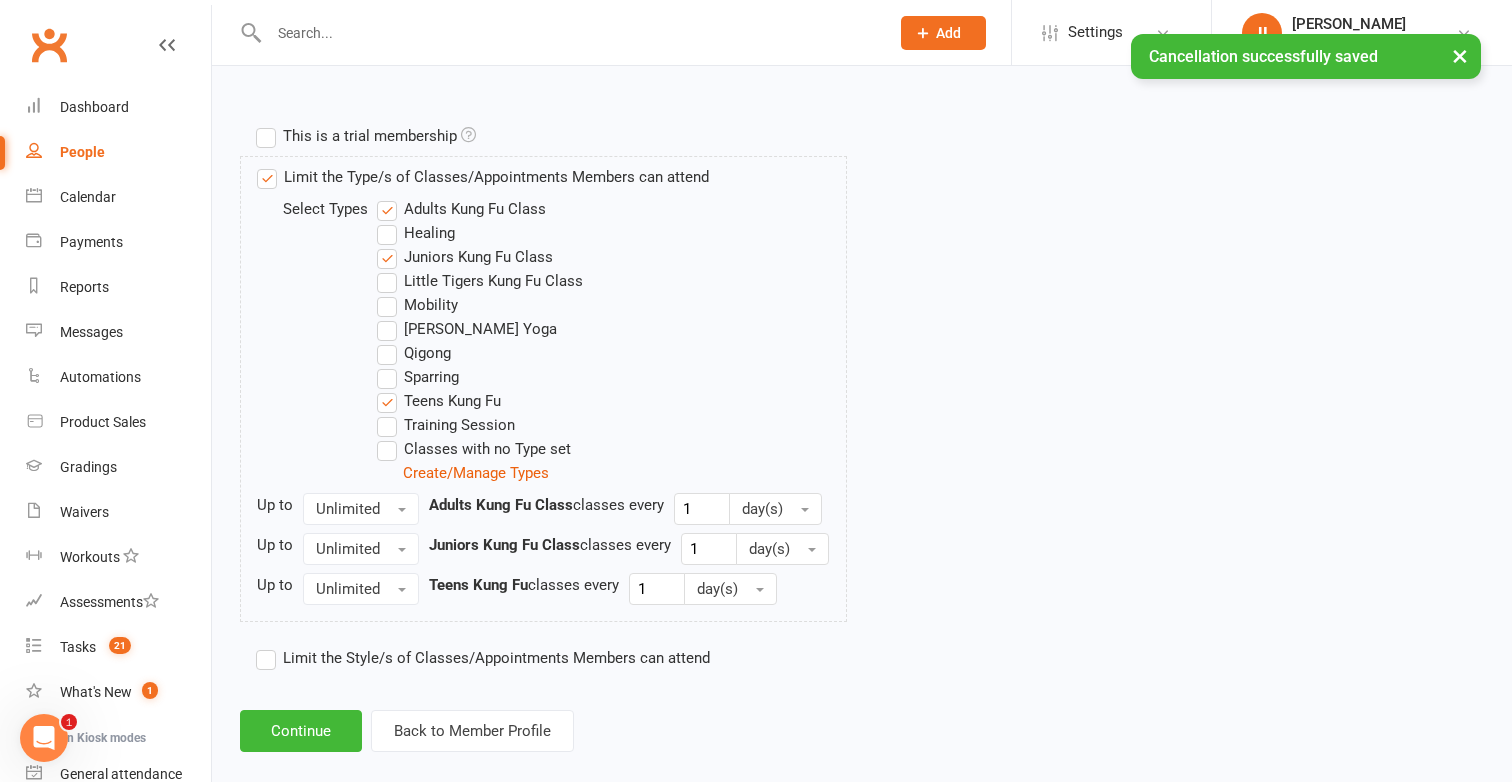 scroll, scrollTop: 946, scrollLeft: 0, axis: vertical 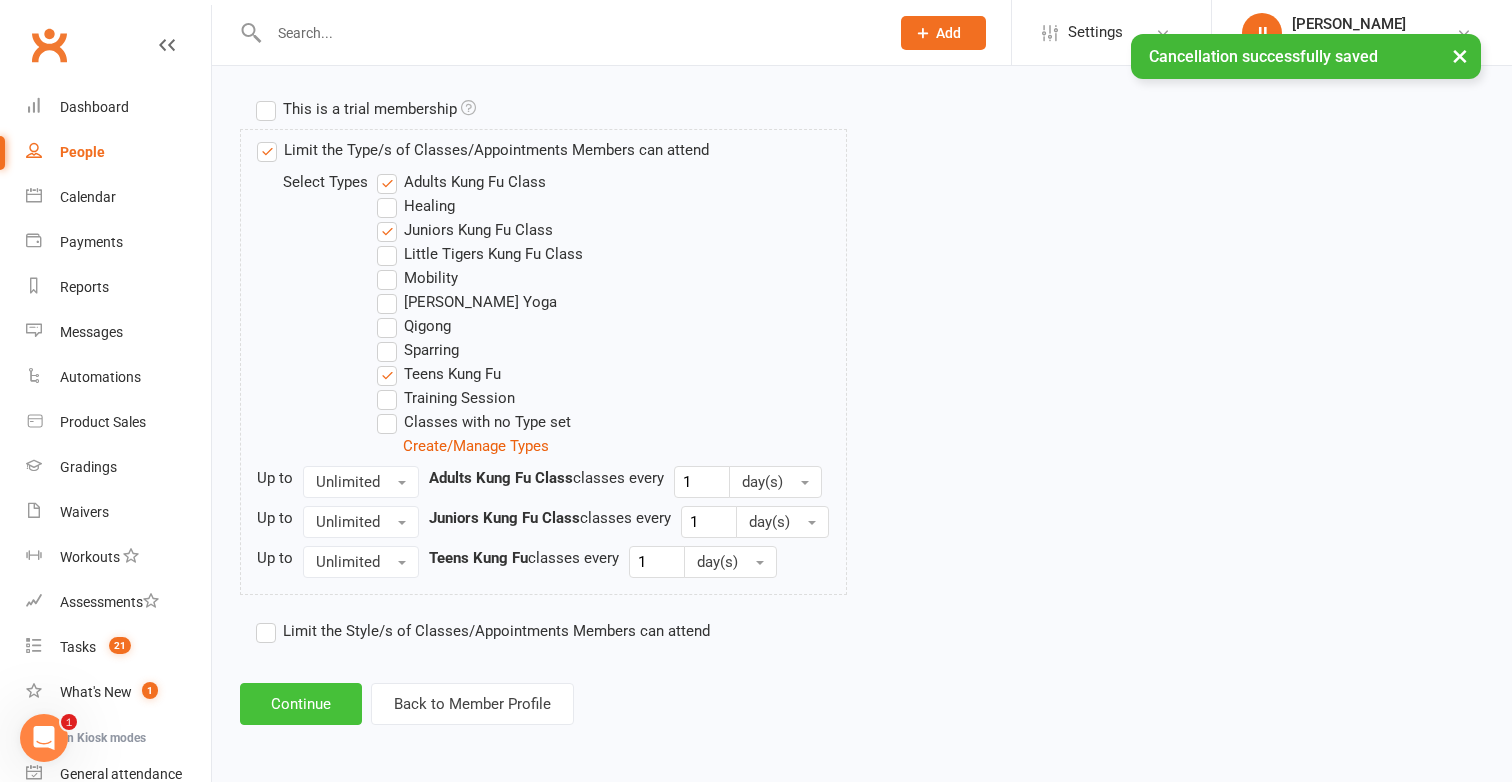click on "Continue" at bounding box center (301, 704) 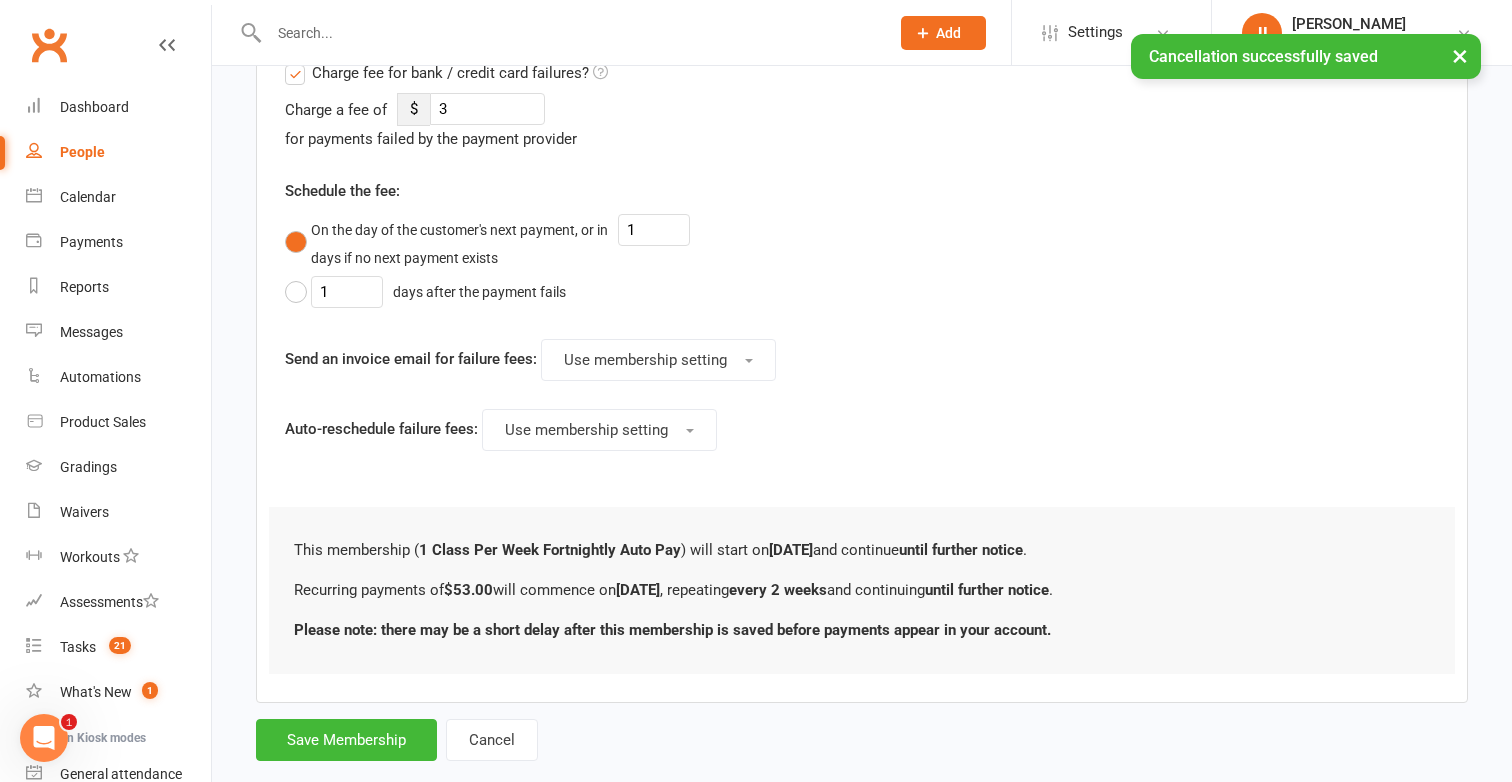 scroll, scrollTop: 0, scrollLeft: 0, axis: both 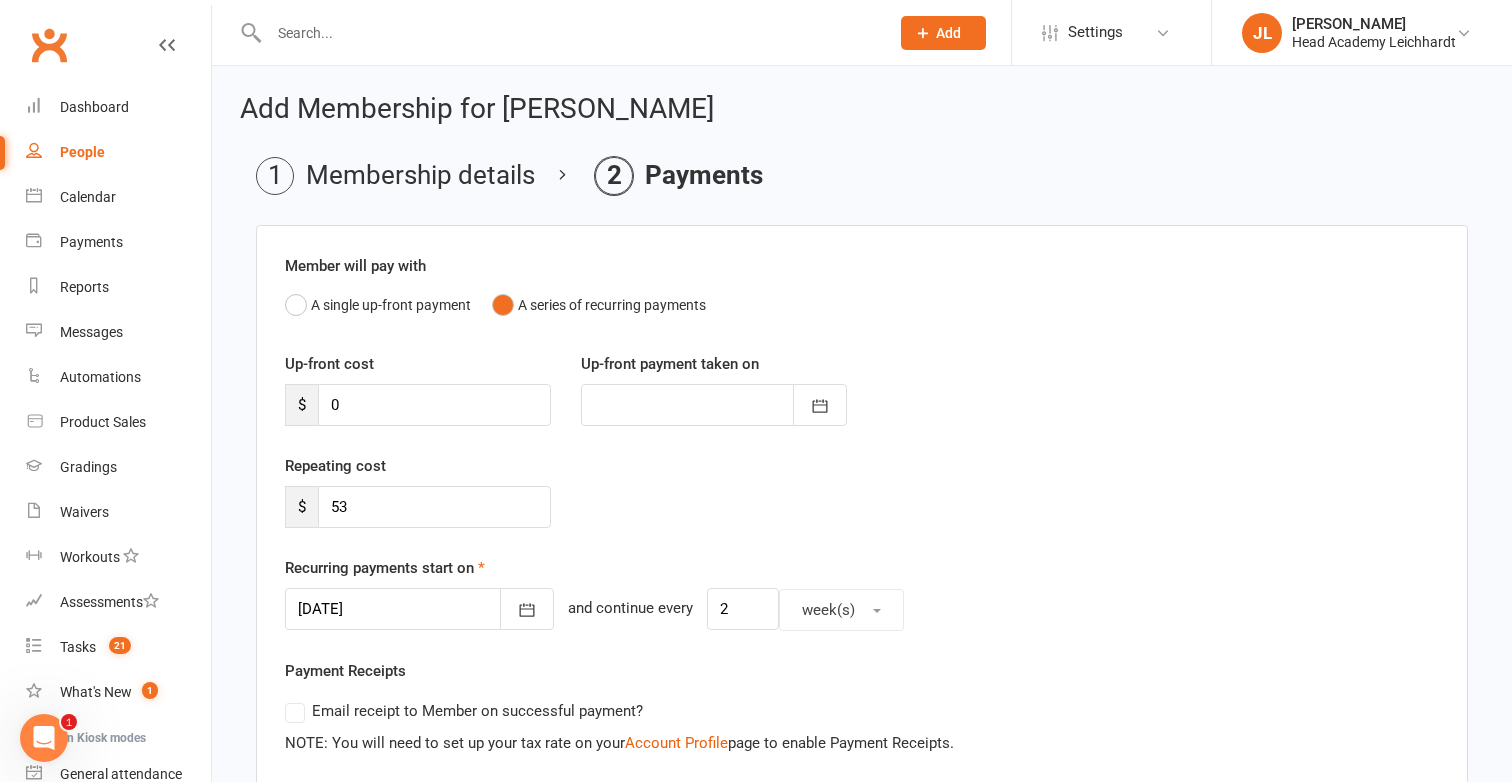 click at bounding box center [419, 609] 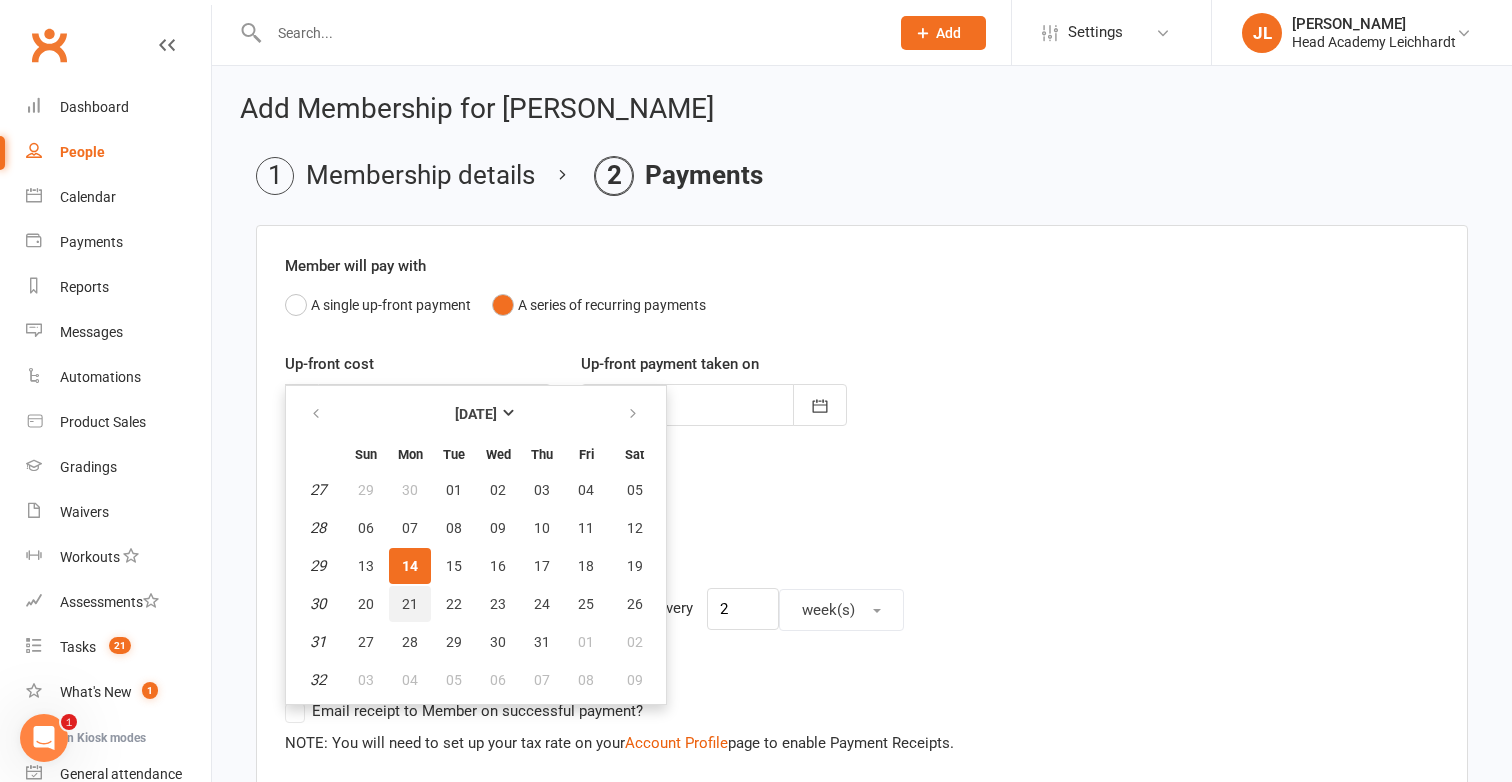 click on "21" at bounding box center [410, 604] 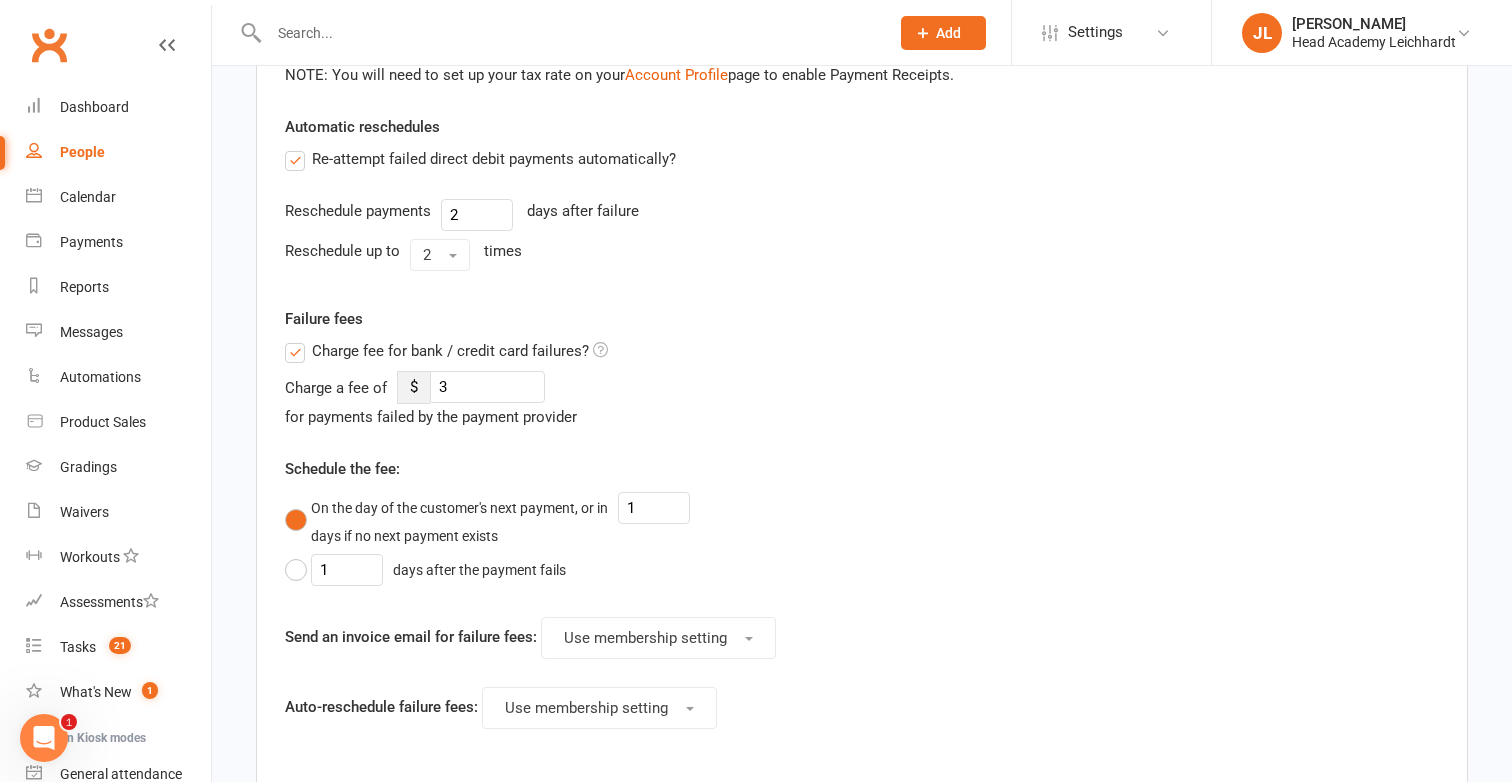 scroll, scrollTop: 985, scrollLeft: 0, axis: vertical 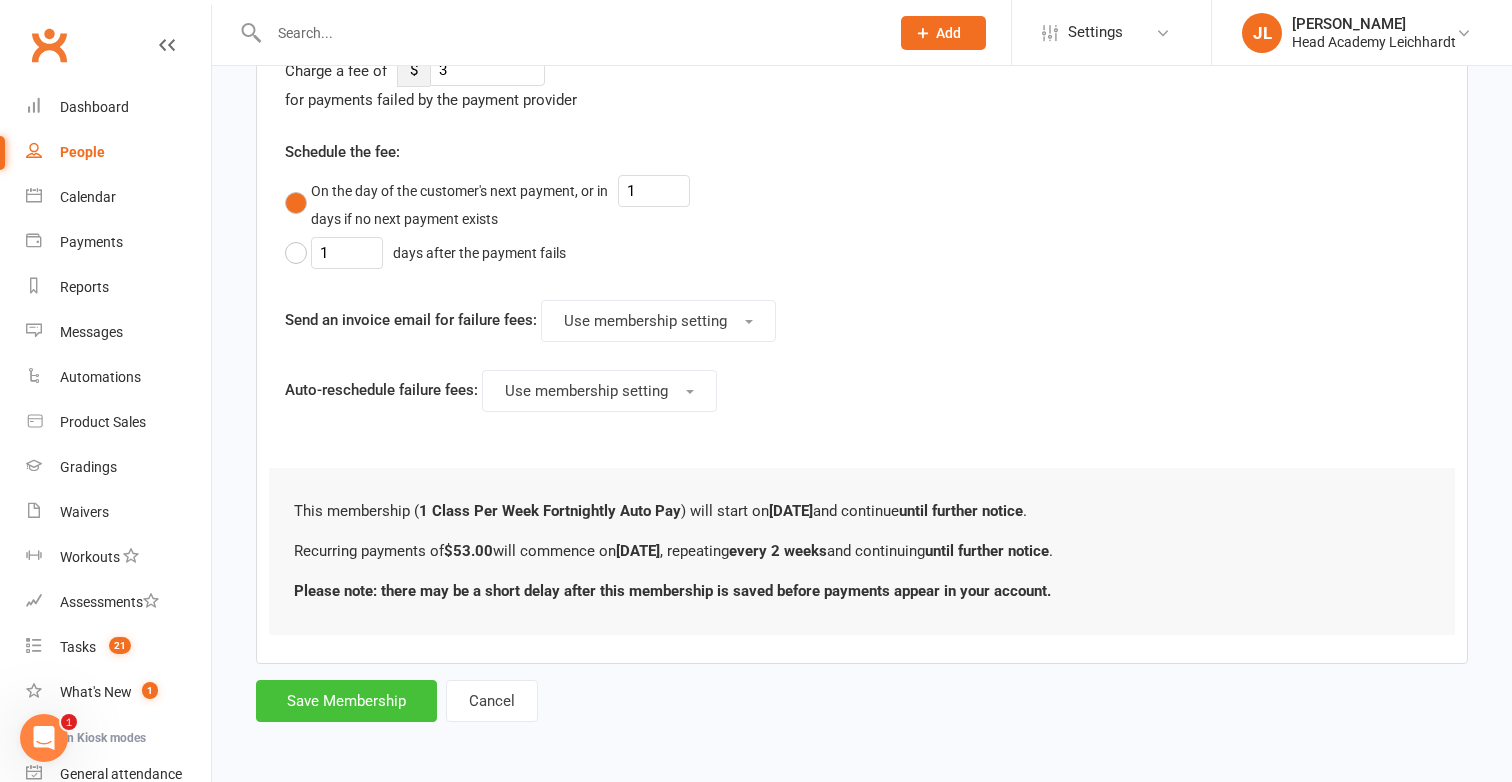 click on "Save Membership" at bounding box center [346, 701] 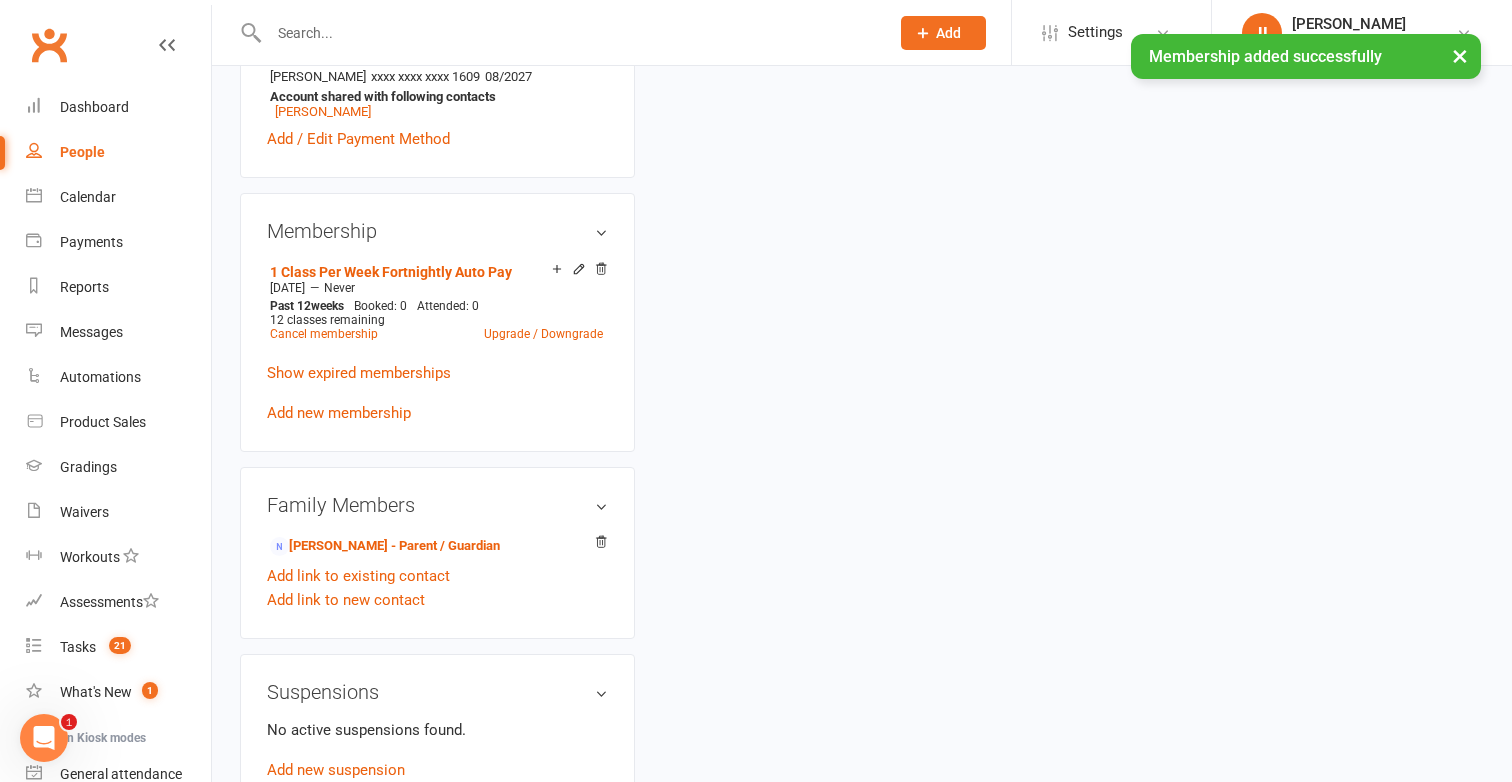 scroll, scrollTop: 0, scrollLeft: 0, axis: both 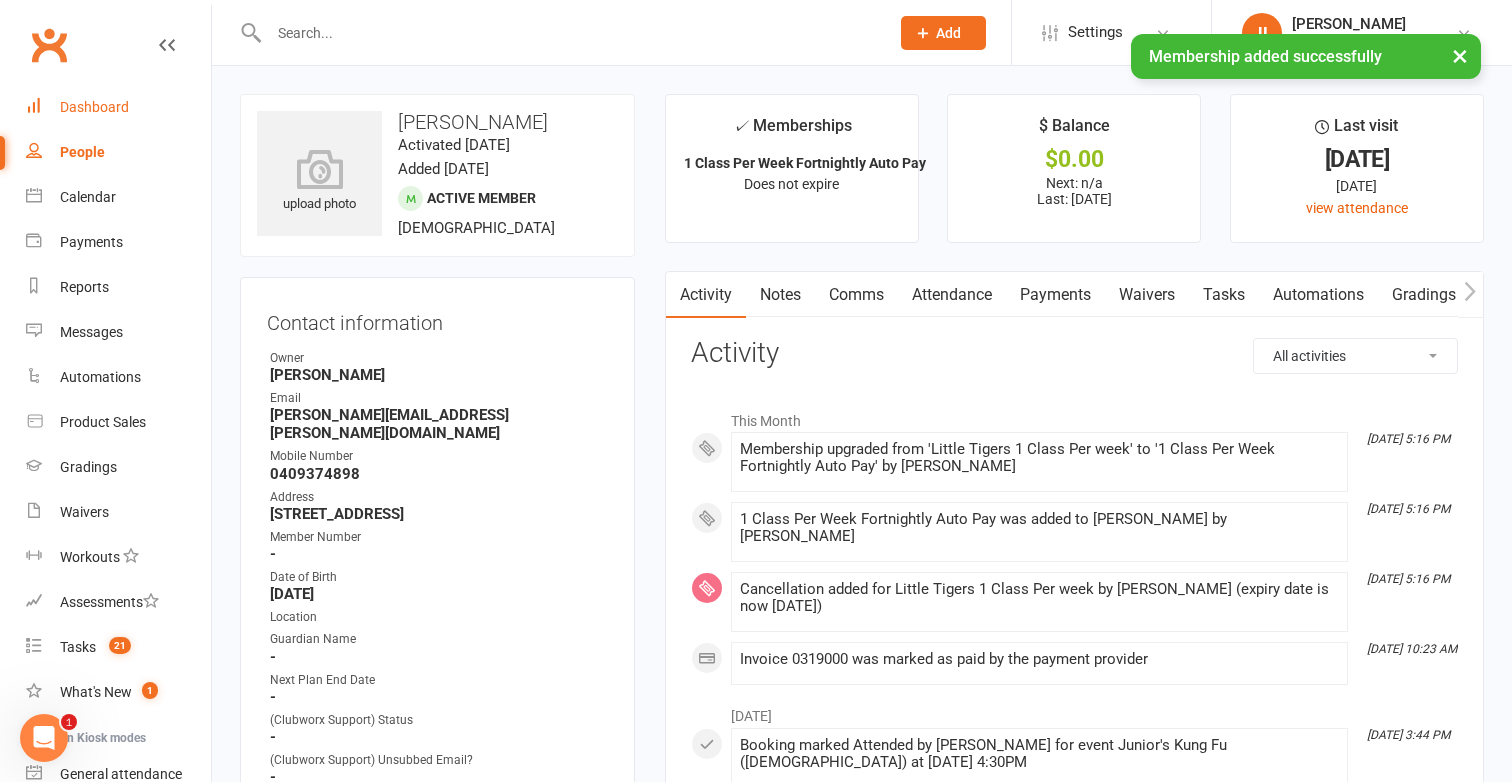 click on "Dashboard" at bounding box center [118, 107] 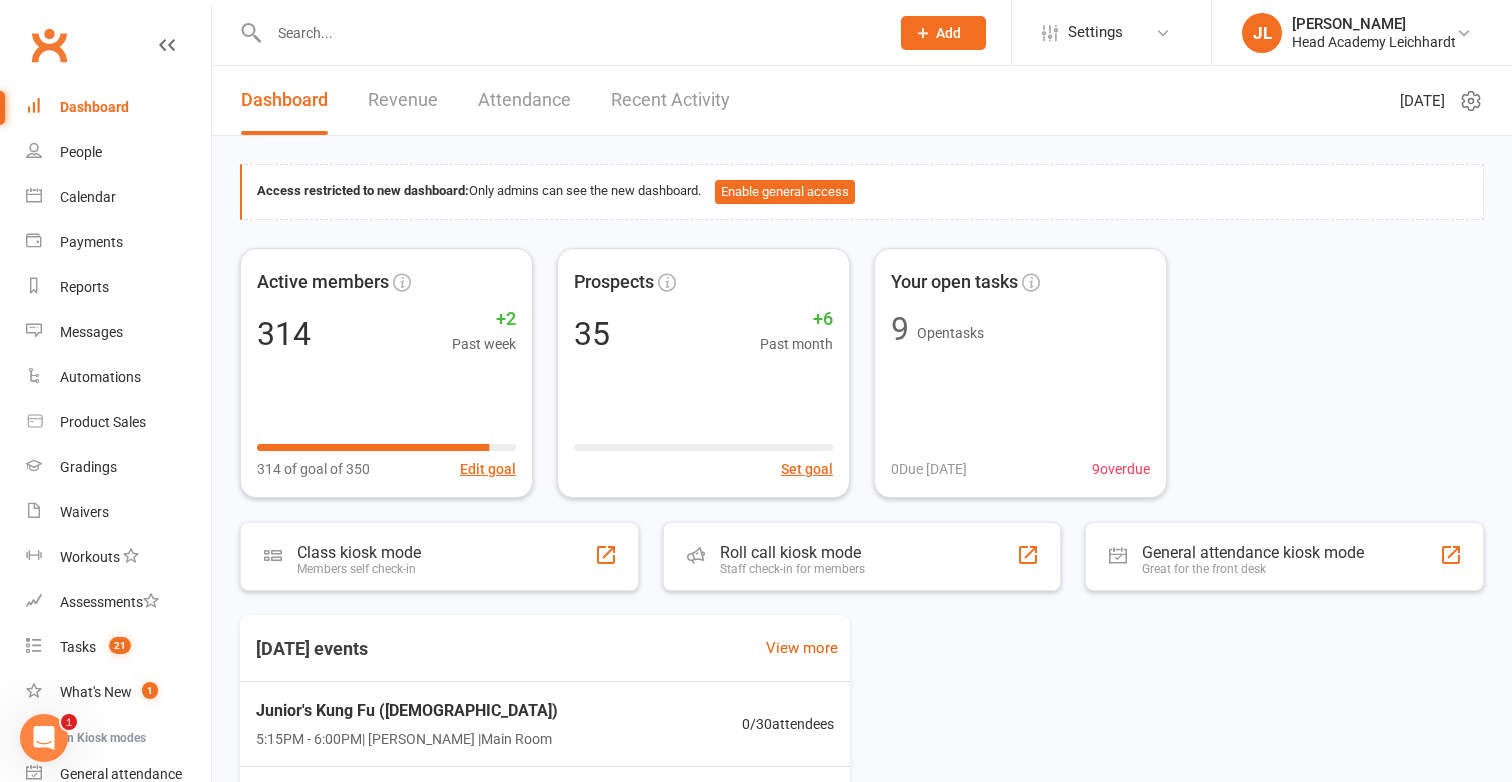 click at bounding box center [569, 33] 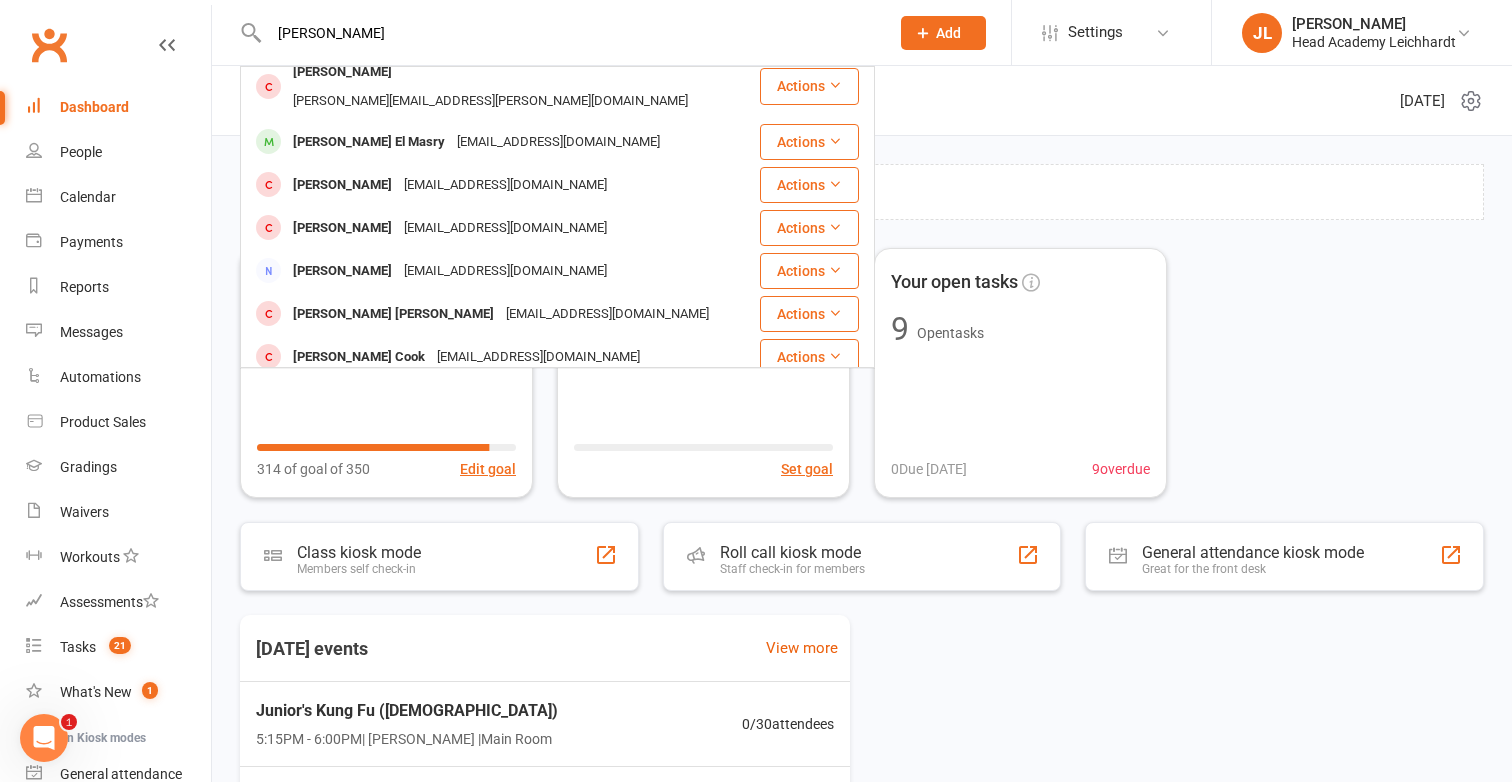 scroll, scrollTop: 282, scrollLeft: 0, axis: vertical 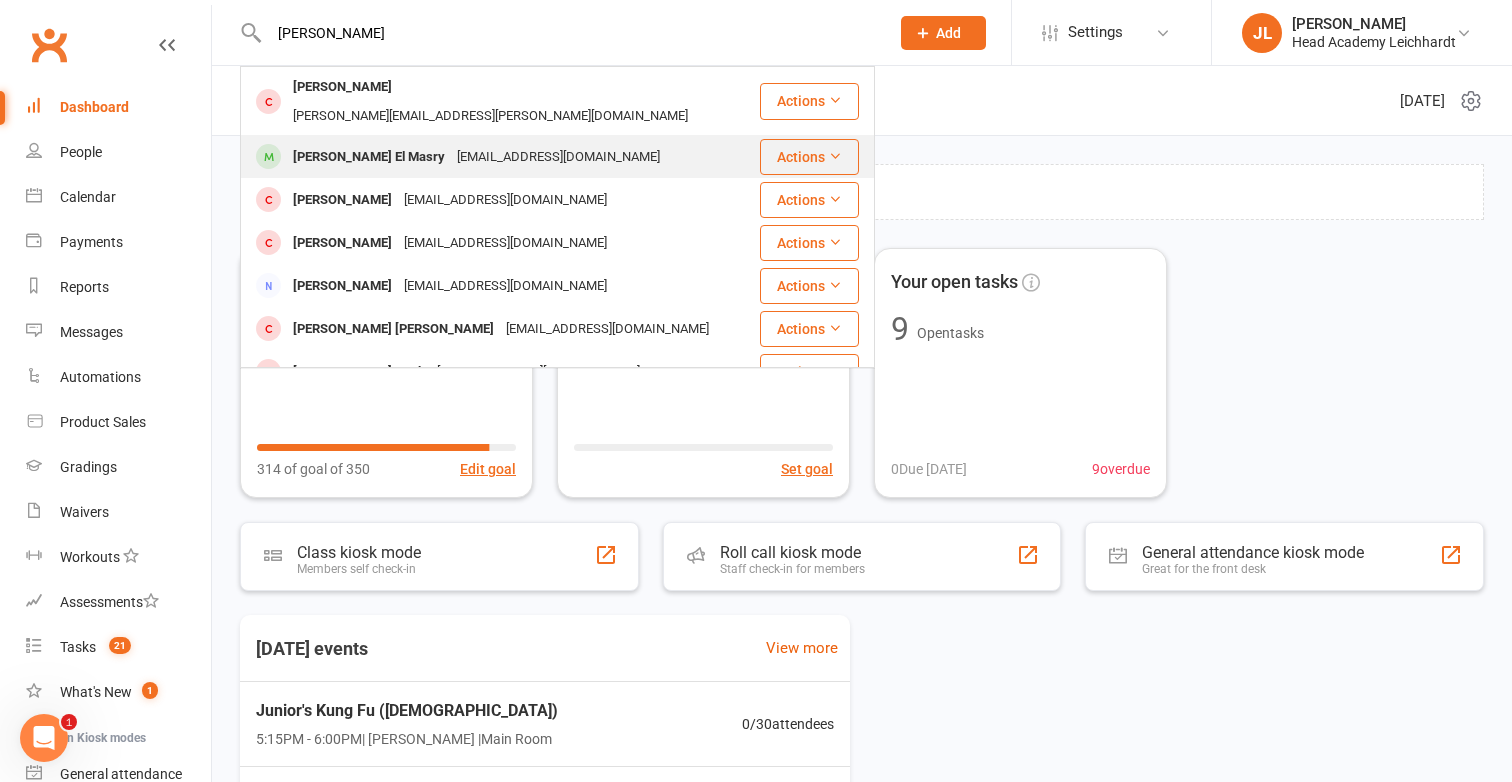 type on "[PERSON_NAME]" 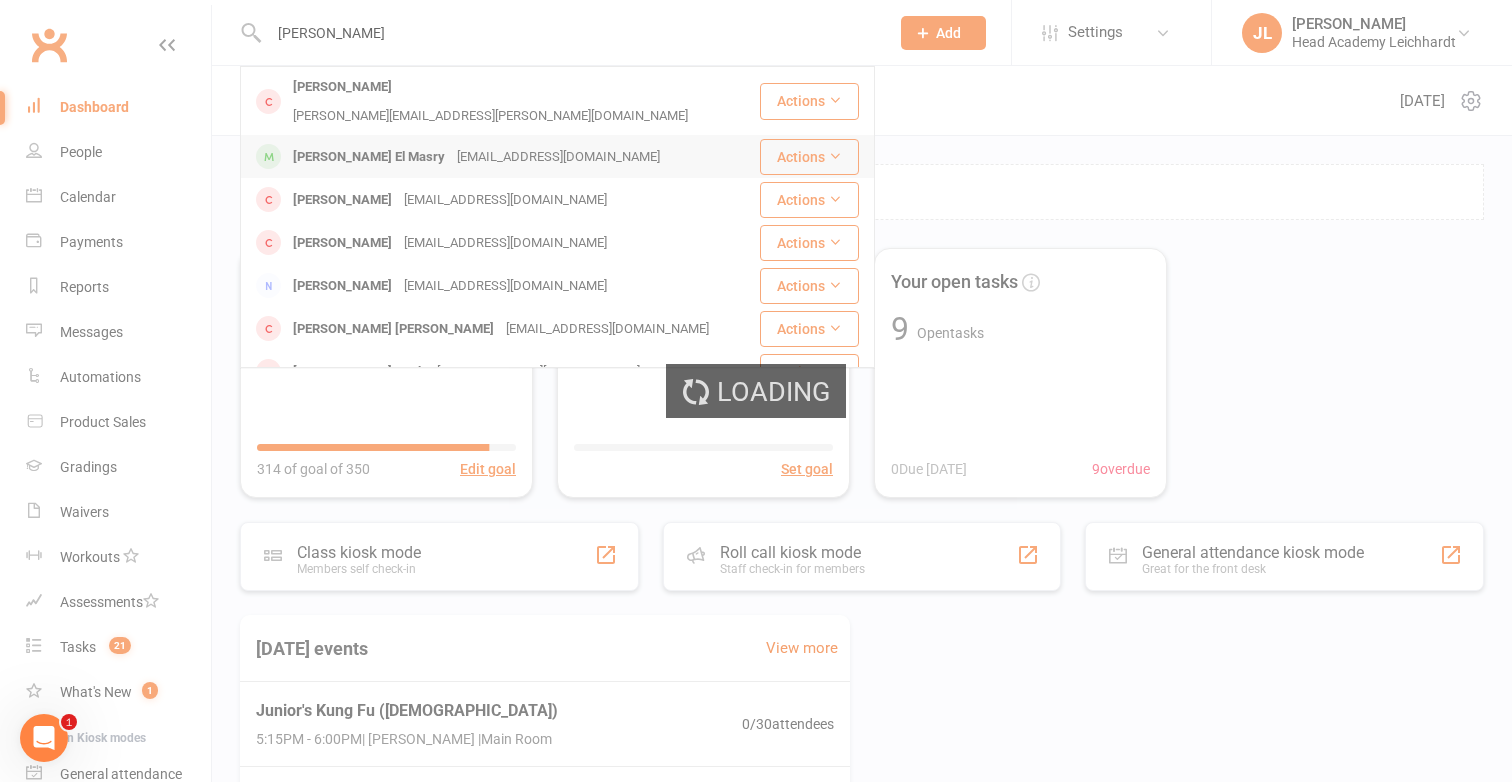 type 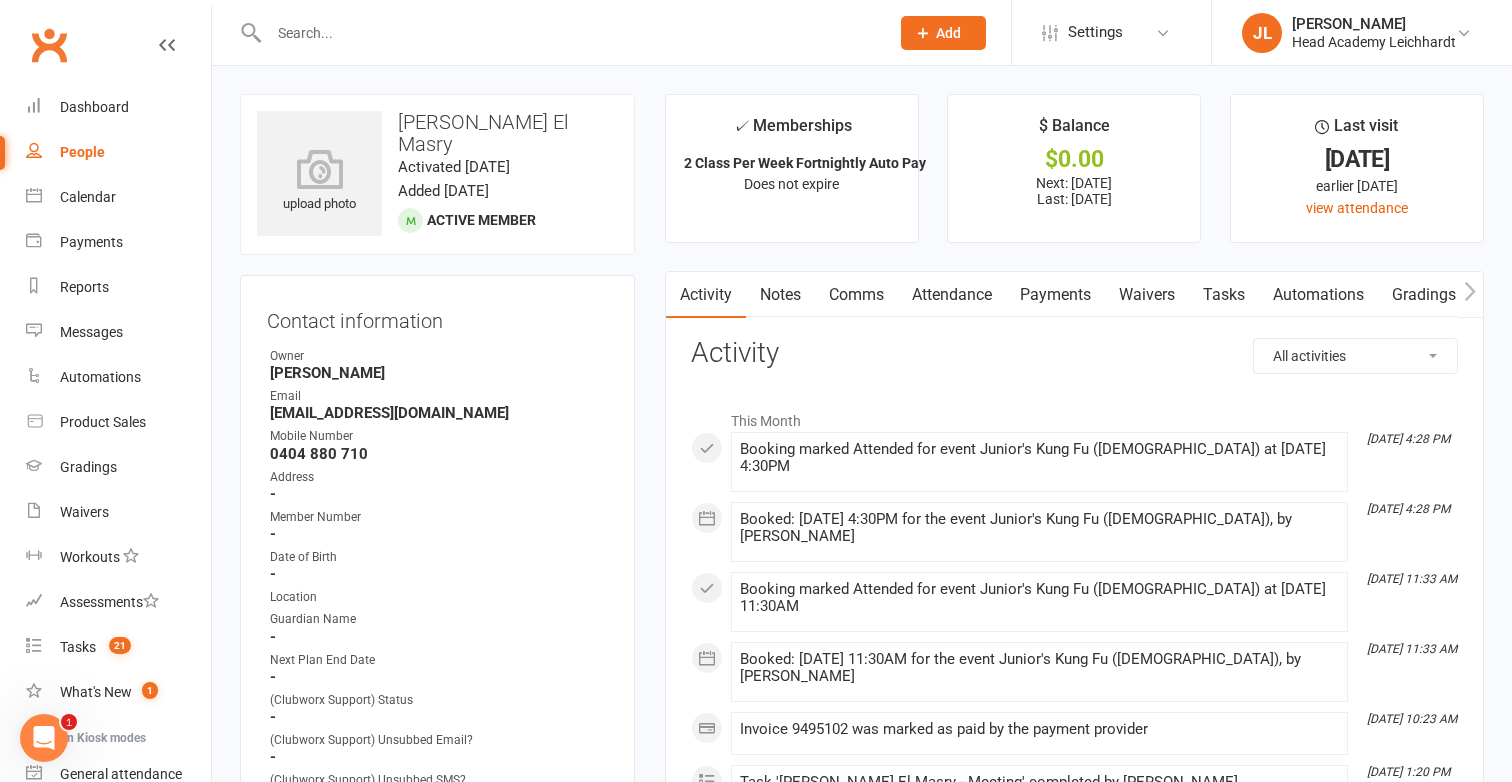 click on "[EMAIL_ADDRESS][DOMAIN_NAME]" at bounding box center [439, 413] 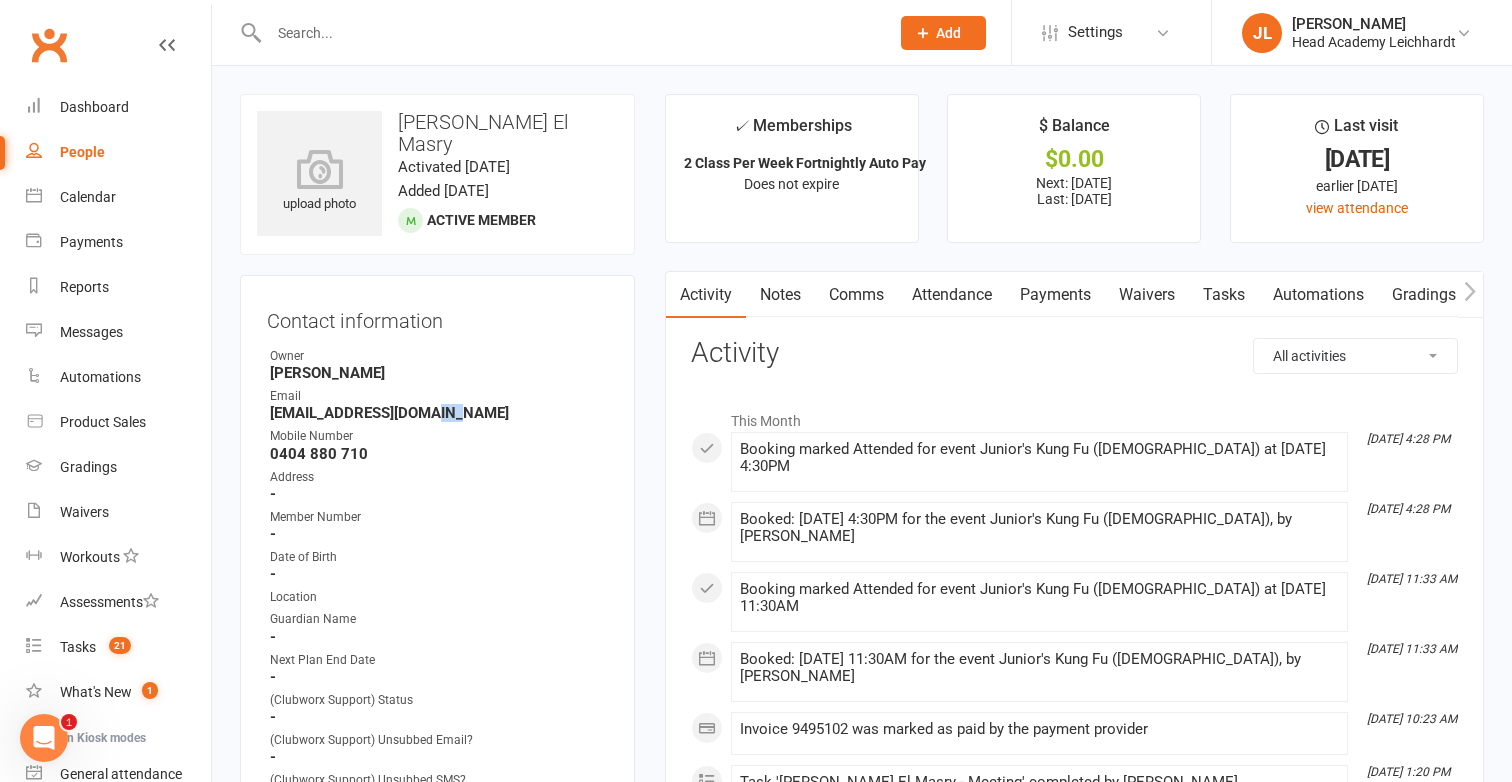 click on "[EMAIL_ADDRESS][DOMAIN_NAME]" at bounding box center (439, 413) 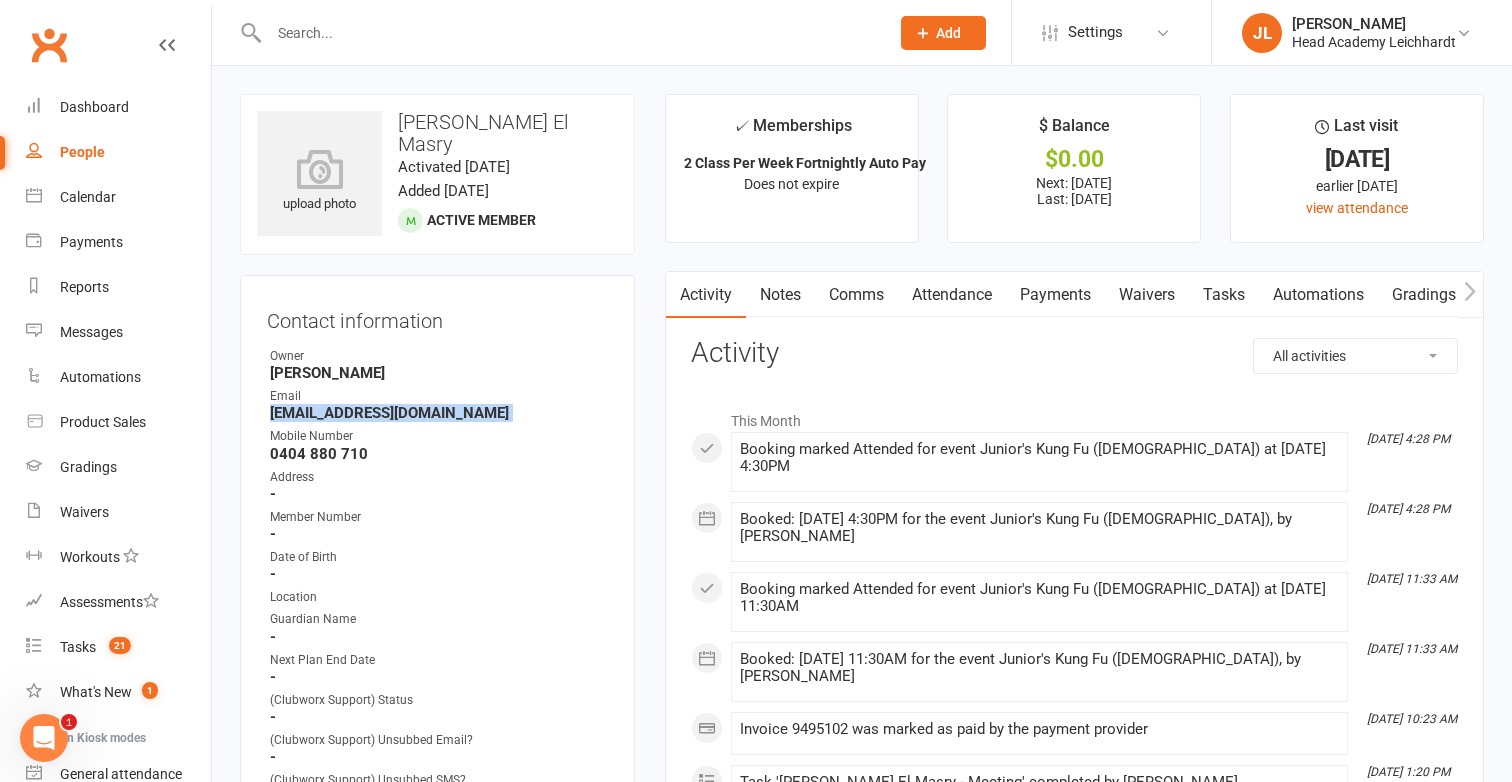 click on "[EMAIL_ADDRESS][DOMAIN_NAME]" at bounding box center (439, 413) 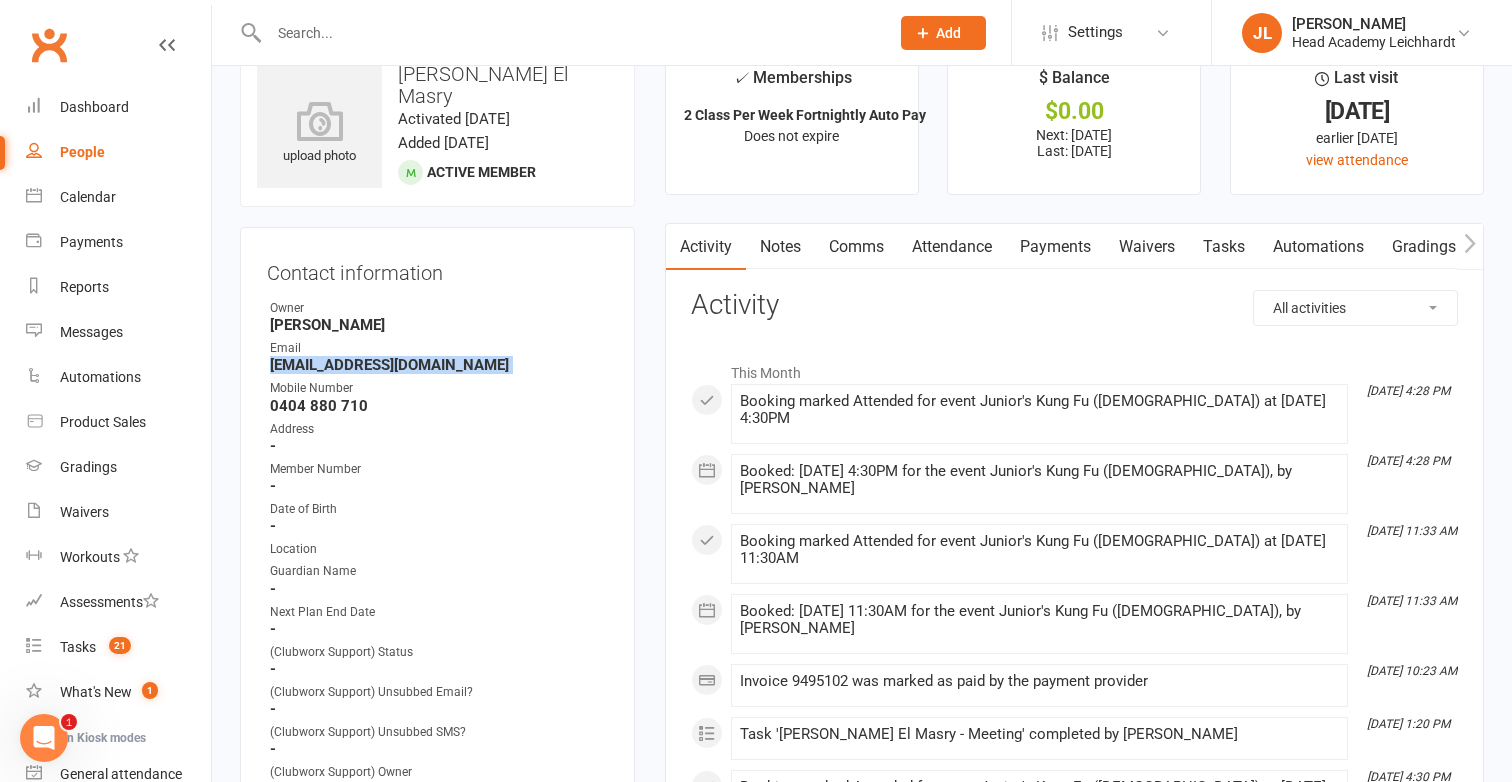 scroll, scrollTop: 0, scrollLeft: 0, axis: both 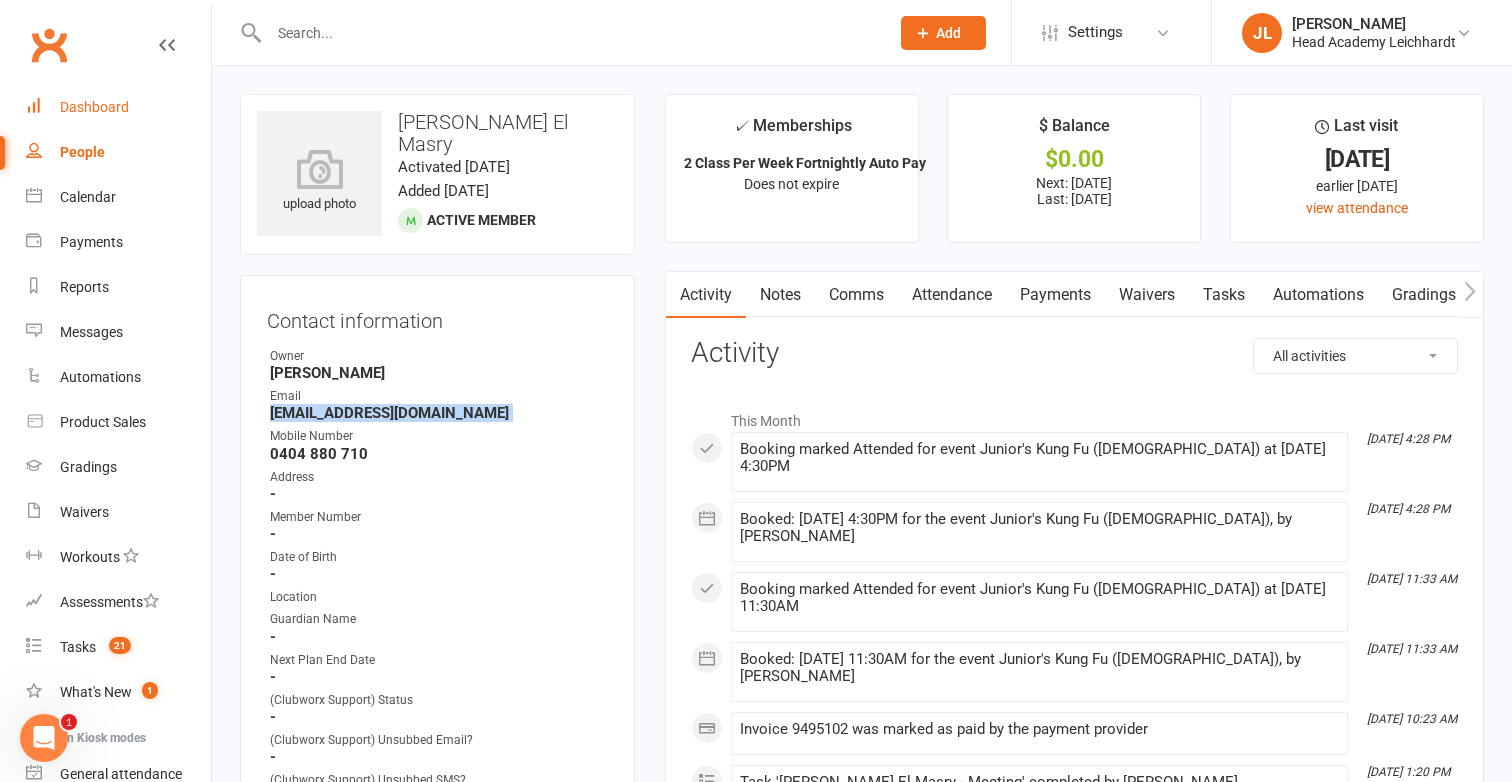 click on "Dashboard" at bounding box center [94, 107] 